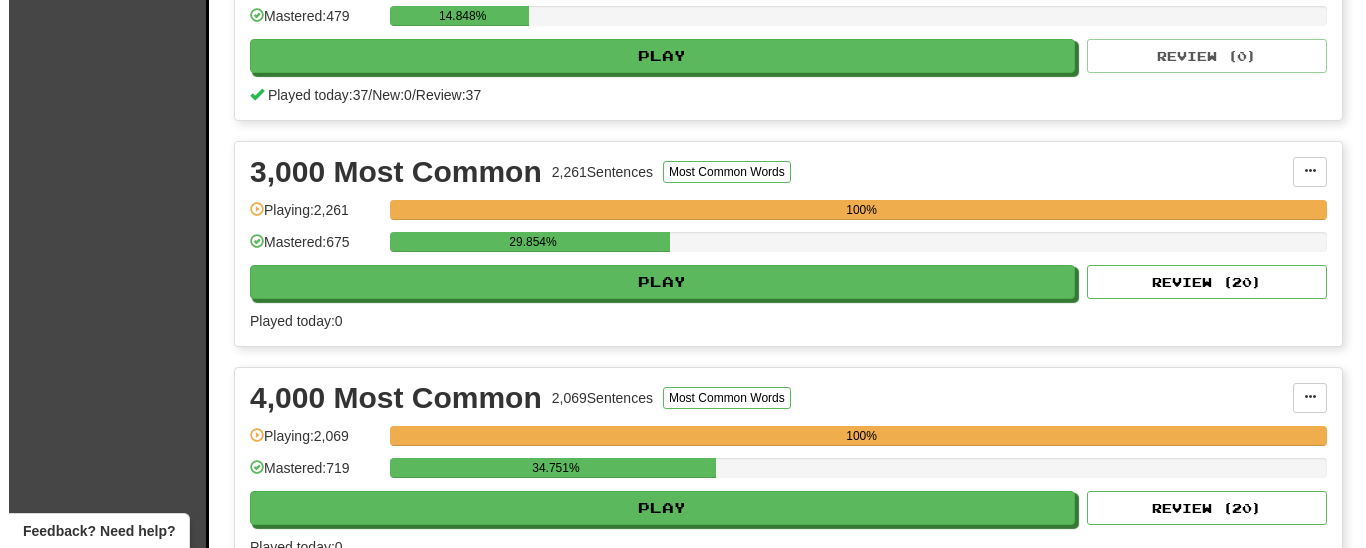 scroll, scrollTop: 816, scrollLeft: 0, axis: vertical 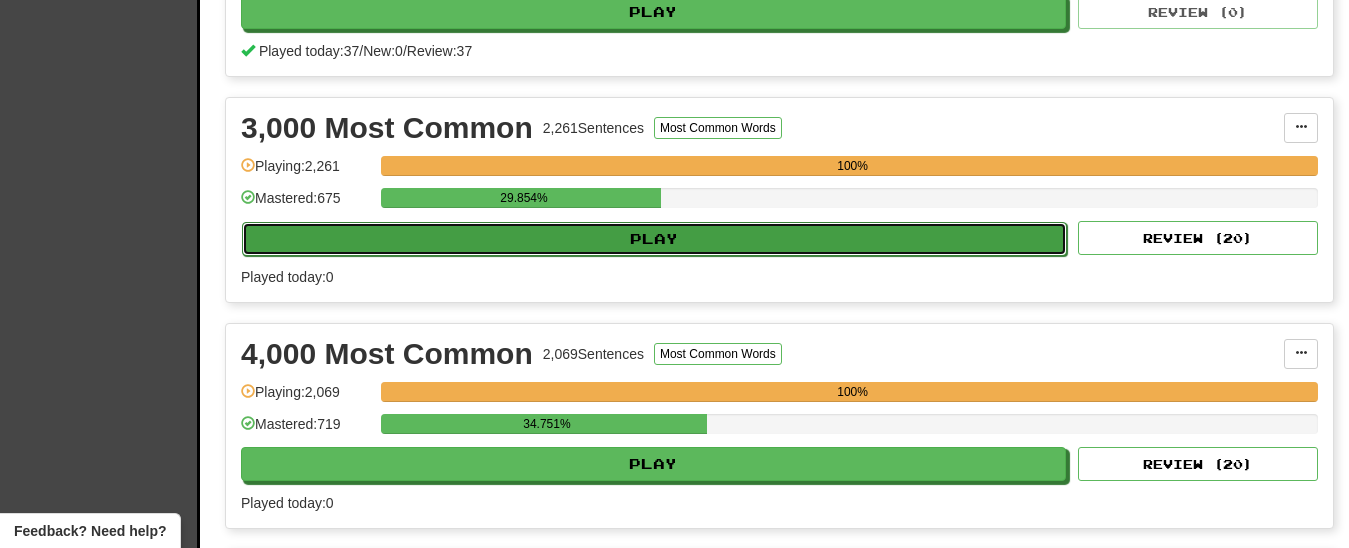 click on "Play" at bounding box center (654, 239) 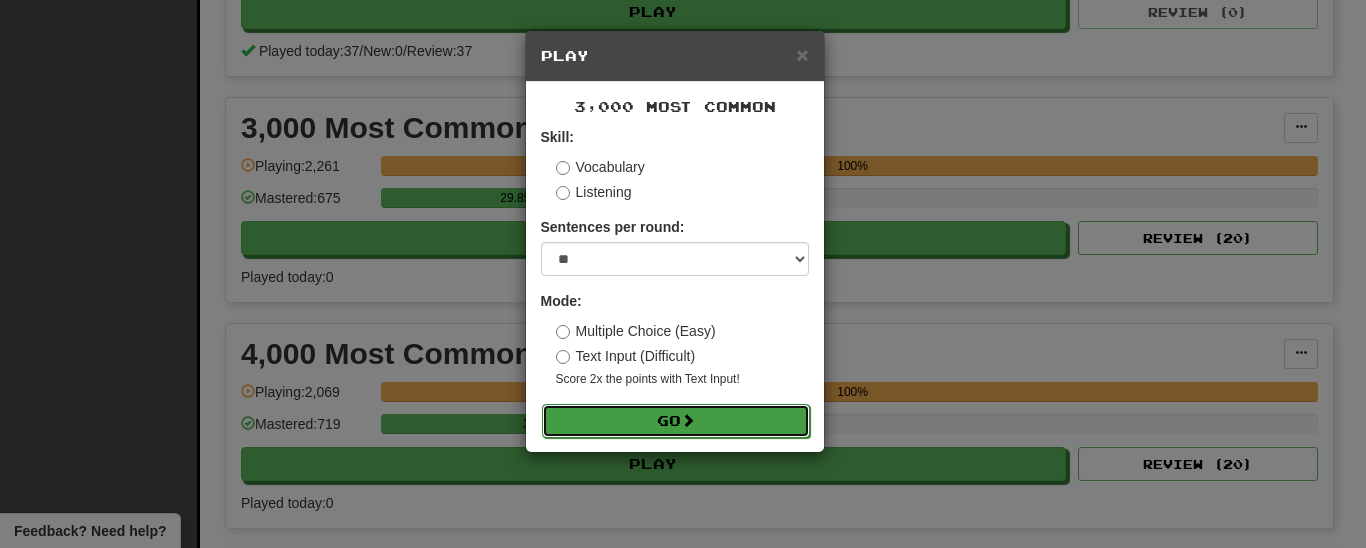 click on "Go" at bounding box center (676, 421) 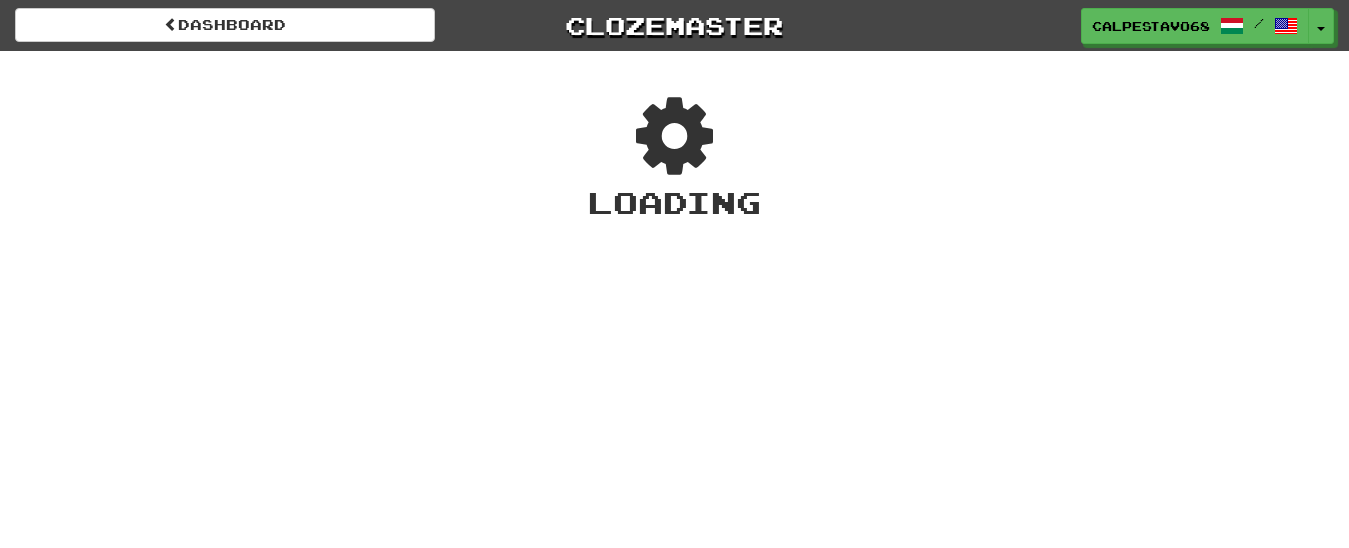 scroll, scrollTop: 0, scrollLeft: 0, axis: both 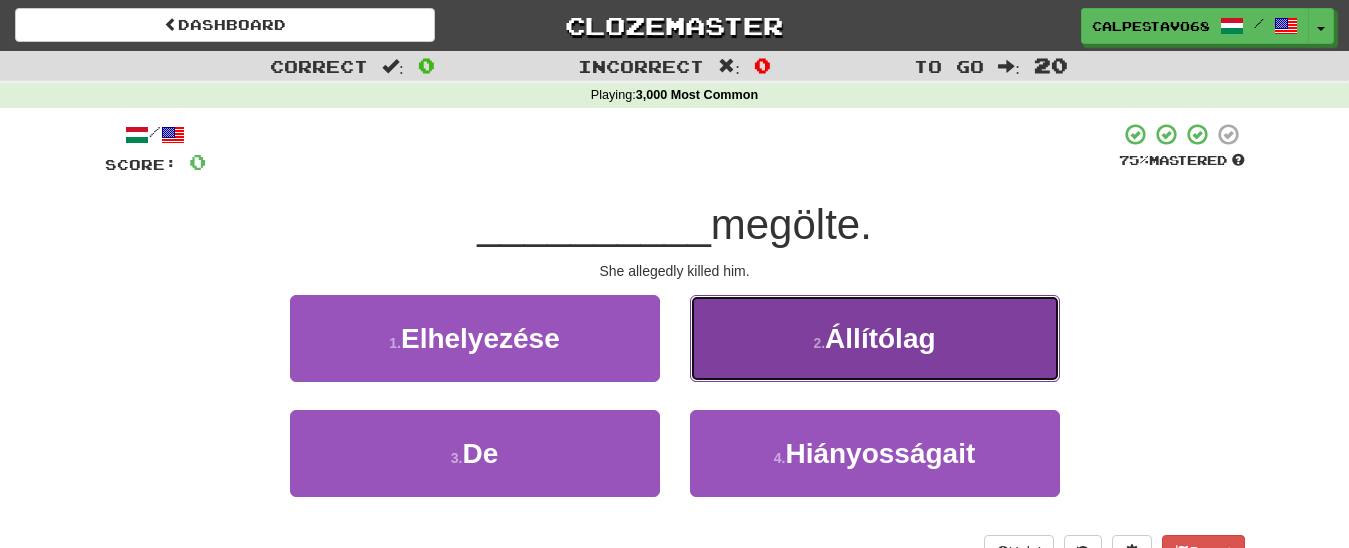 click on "2 .  Állítólag" at bounding box center [875, 338] 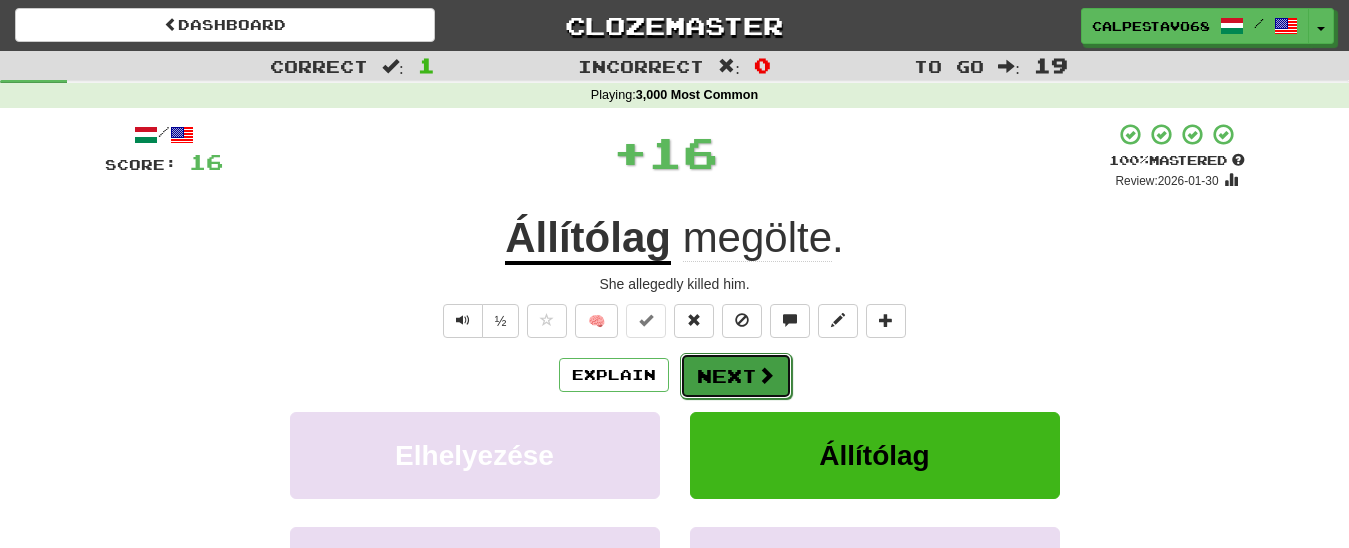 click on "Next" at bounding box center (736, 376) 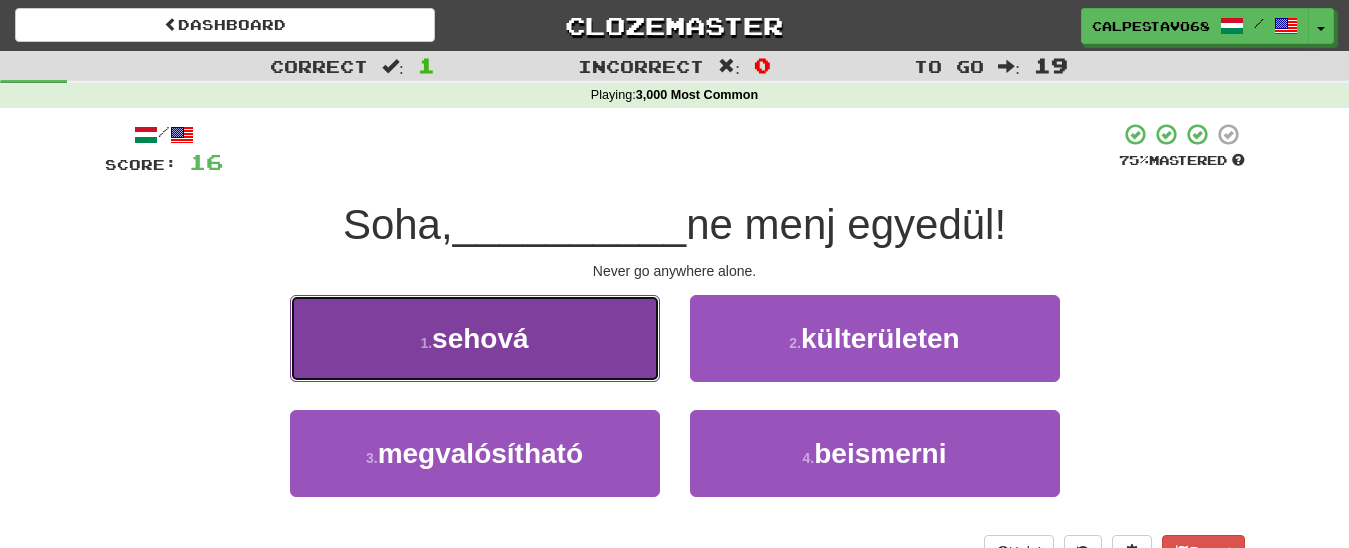 click on "1 .  sehová" at bounding box center (475, 338) 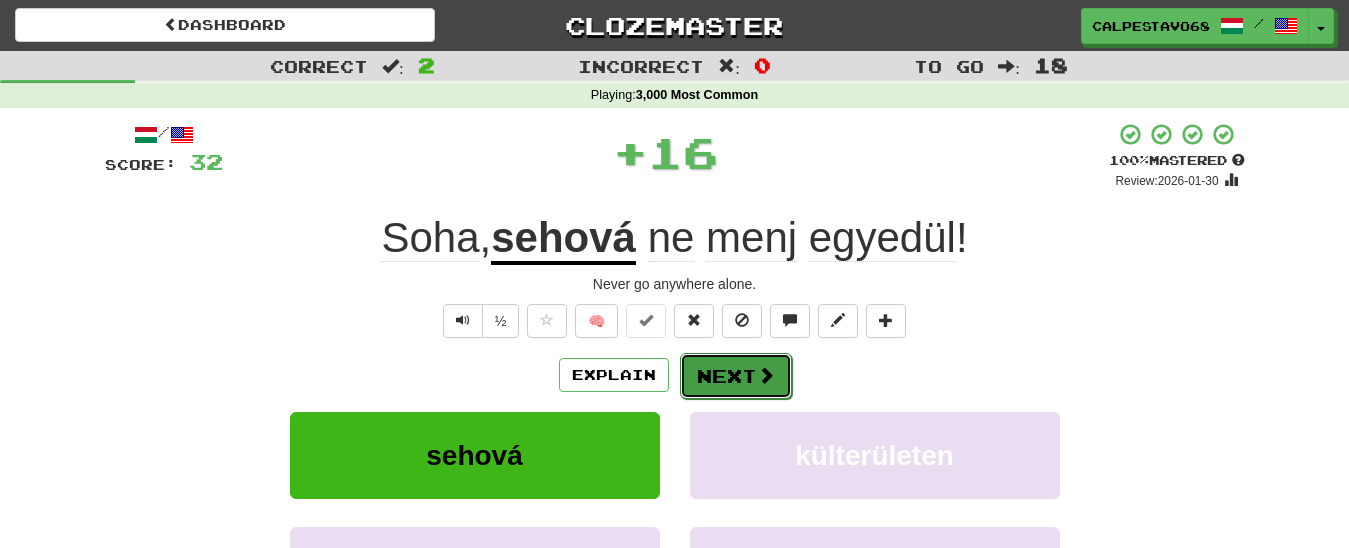 click on "Next" at bounding box center [736, 376] 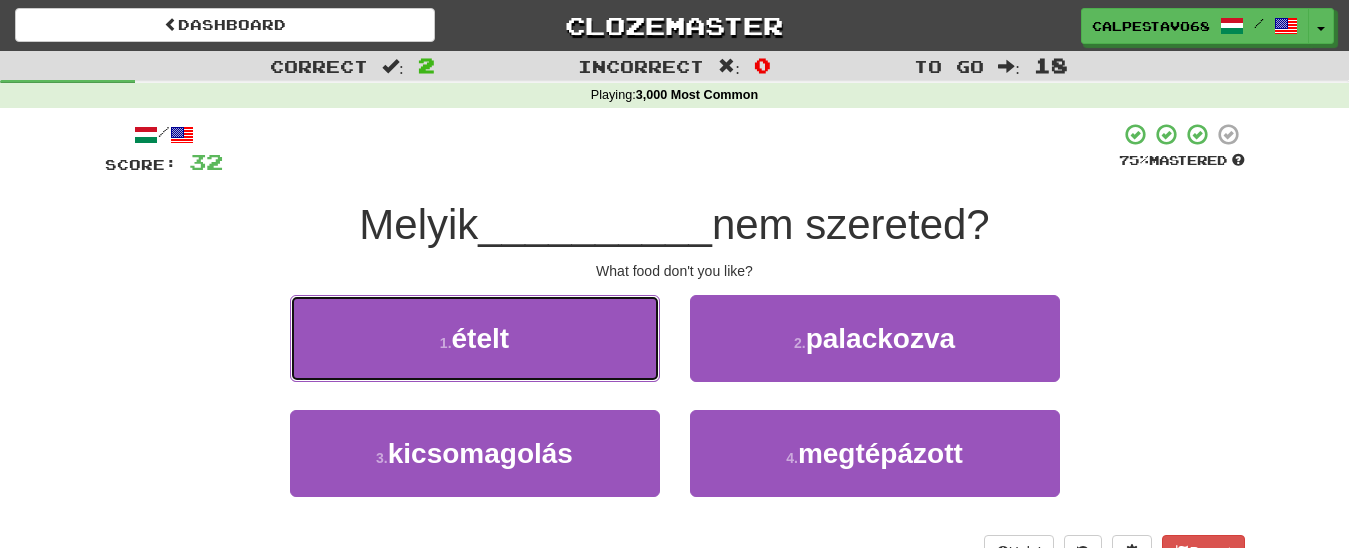 drag, startPoint x: 603, startPoint y: 353, endPoint x: 688, endPoint y: 349, distance: 85.09406 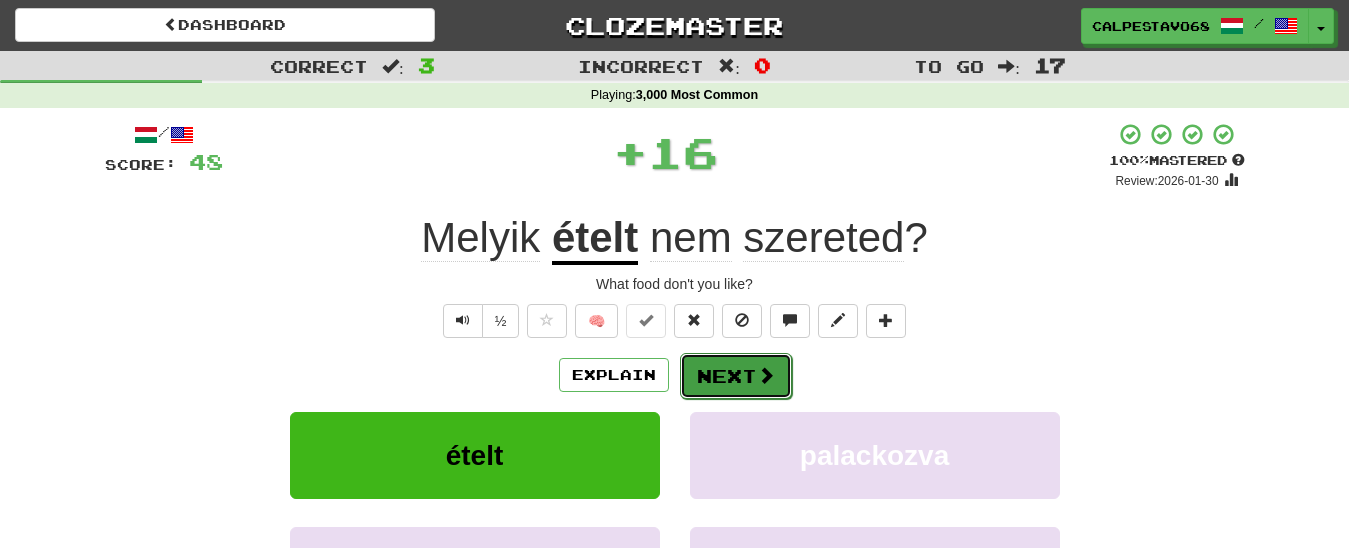 click on "Next" at bounding box center (736, 376) 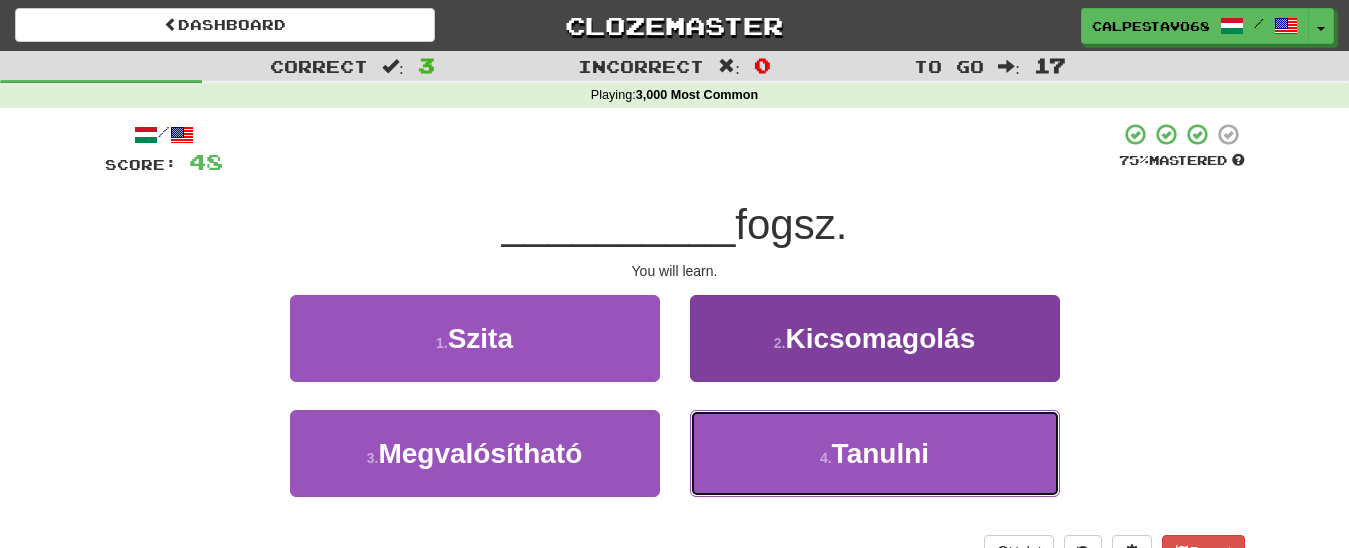 drag, startPoint x: 825, startPoint y: 479, endPoint x: 808, endPoint y: 457, distance: 27.802877 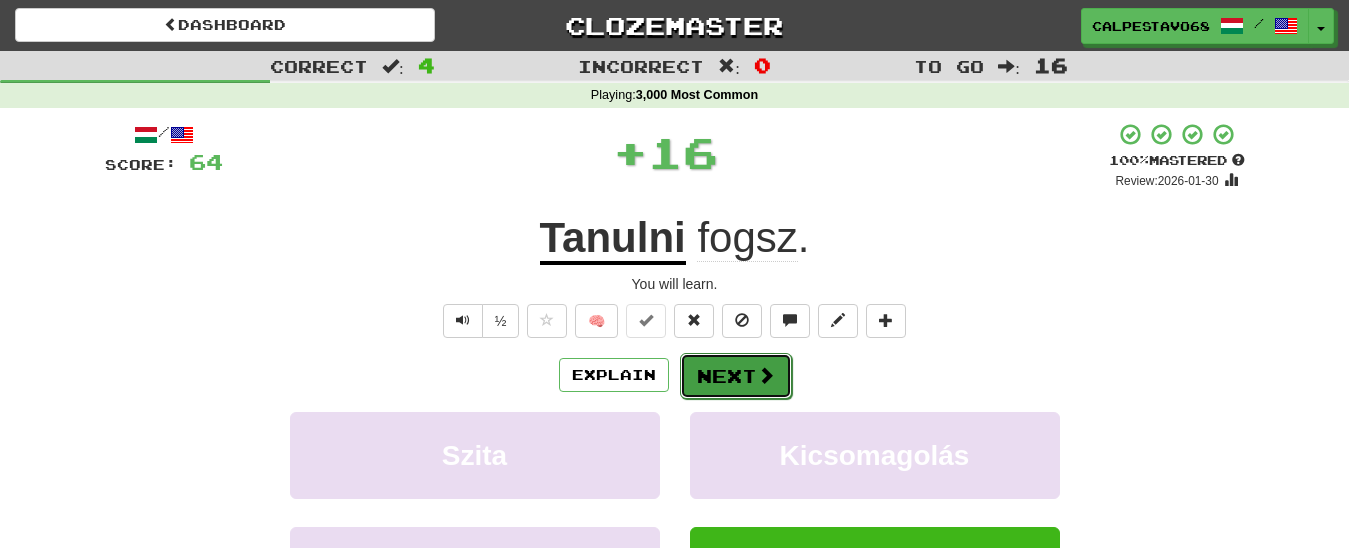 click on "Next" at bounding box center [736, 376] 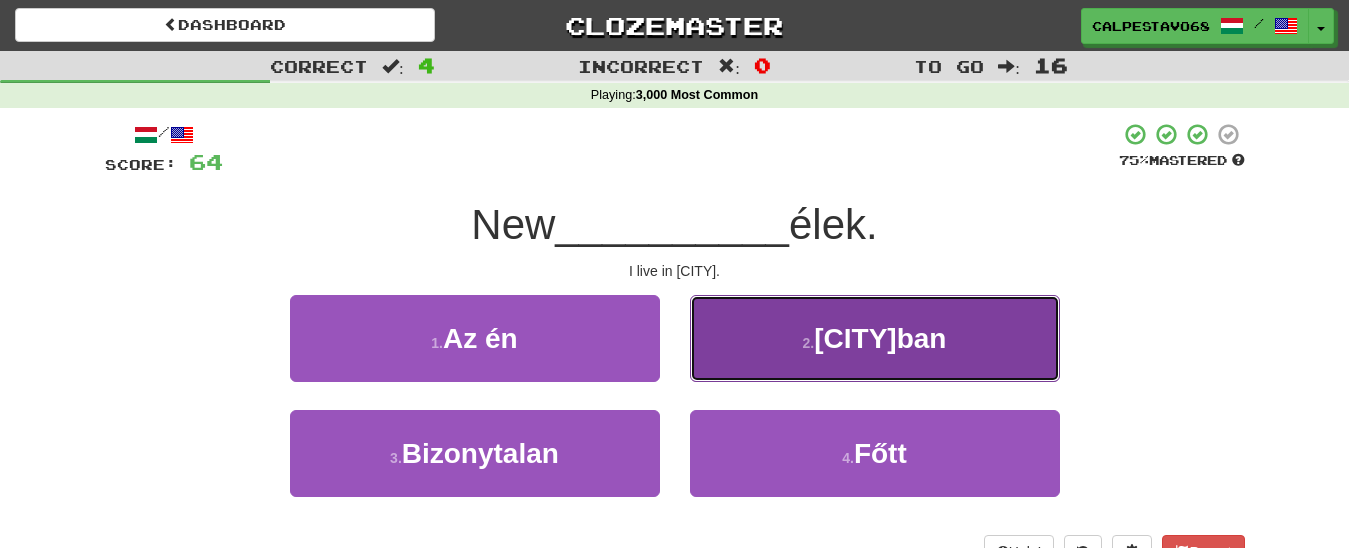 click on "2 .  Yorkban" at bounding box center (875, 338) 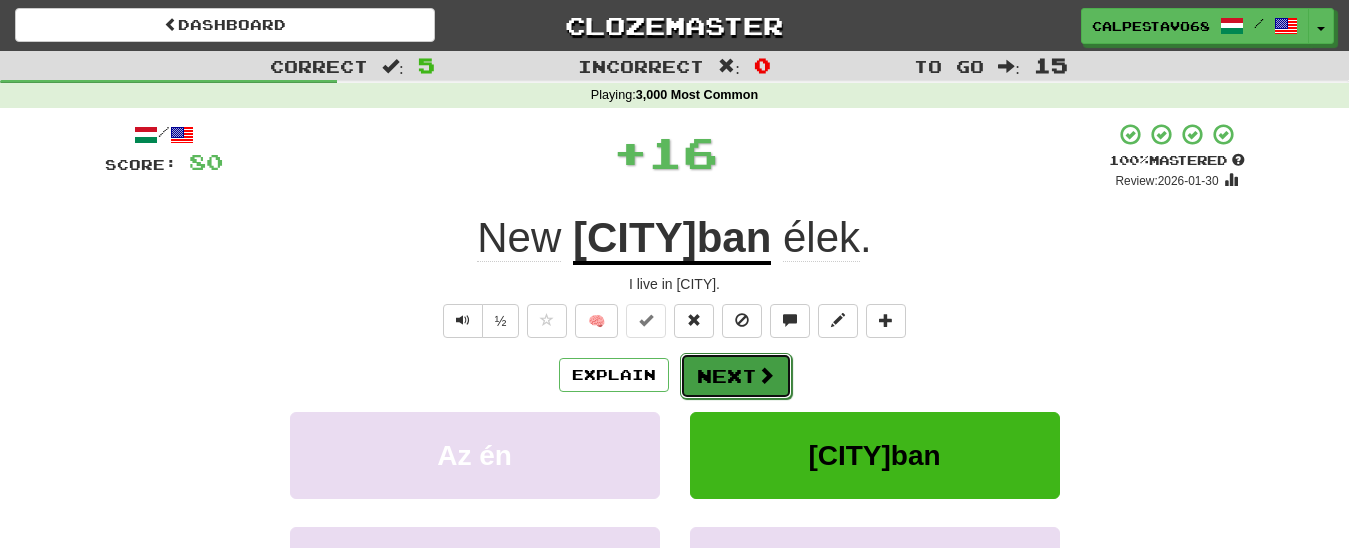 click on "Next" at bounding box center (736, 376) 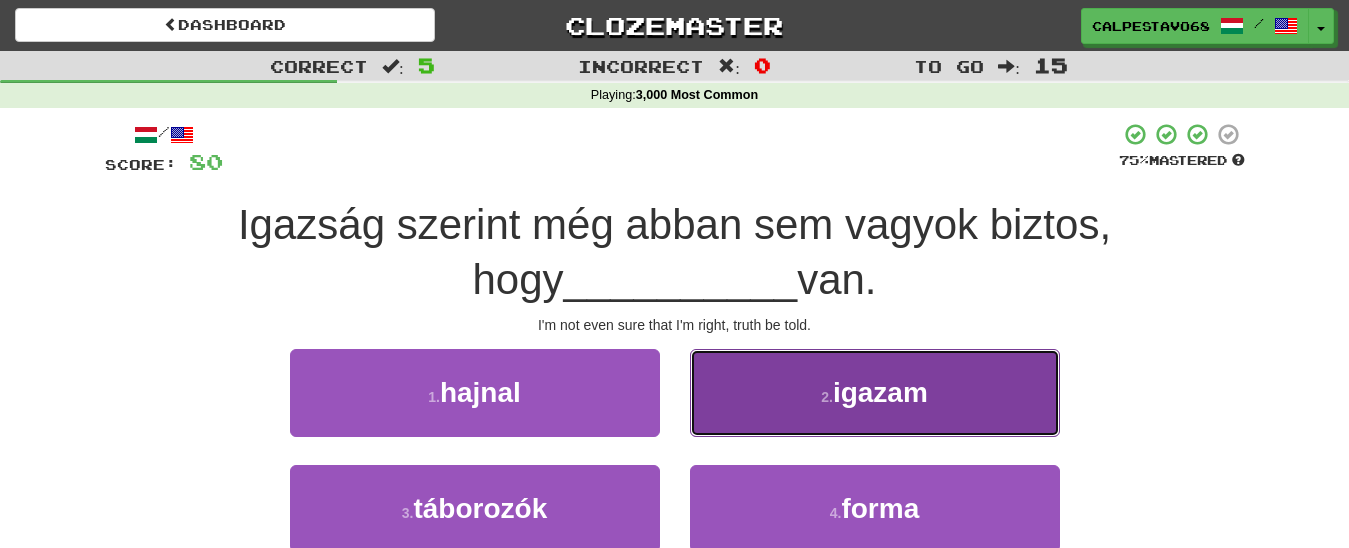 click on "2 .  igazam" at bounding box center (875, 392) 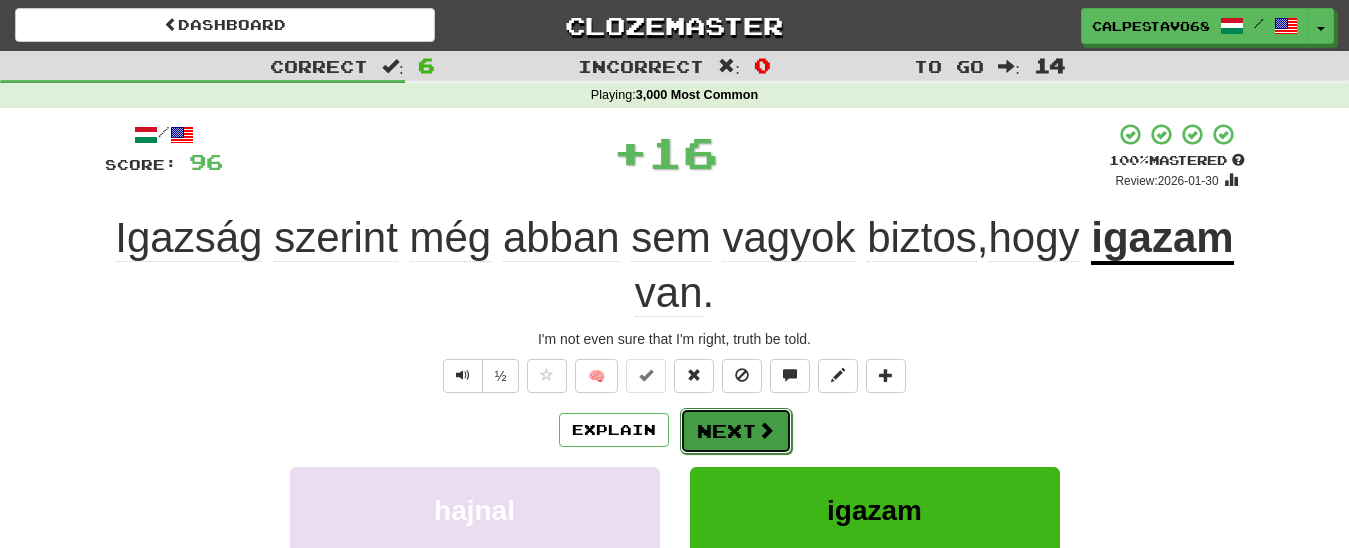 click on "Next" at bounding box center (736, 431) 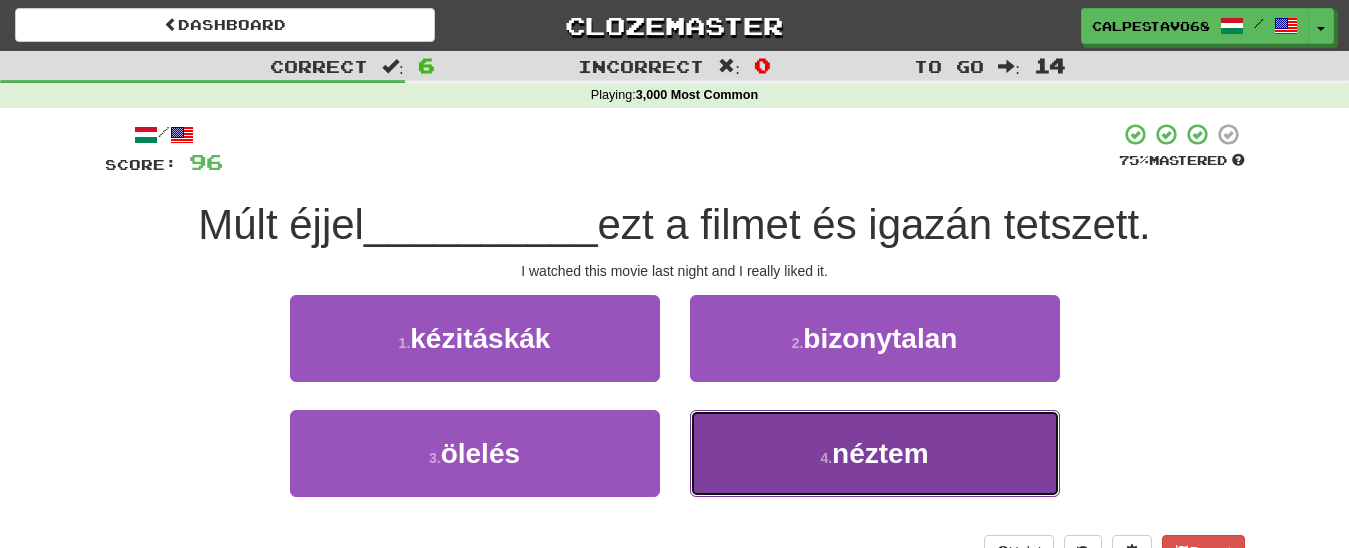 click on "4 .  néztem" at bounding box center [875, 453] 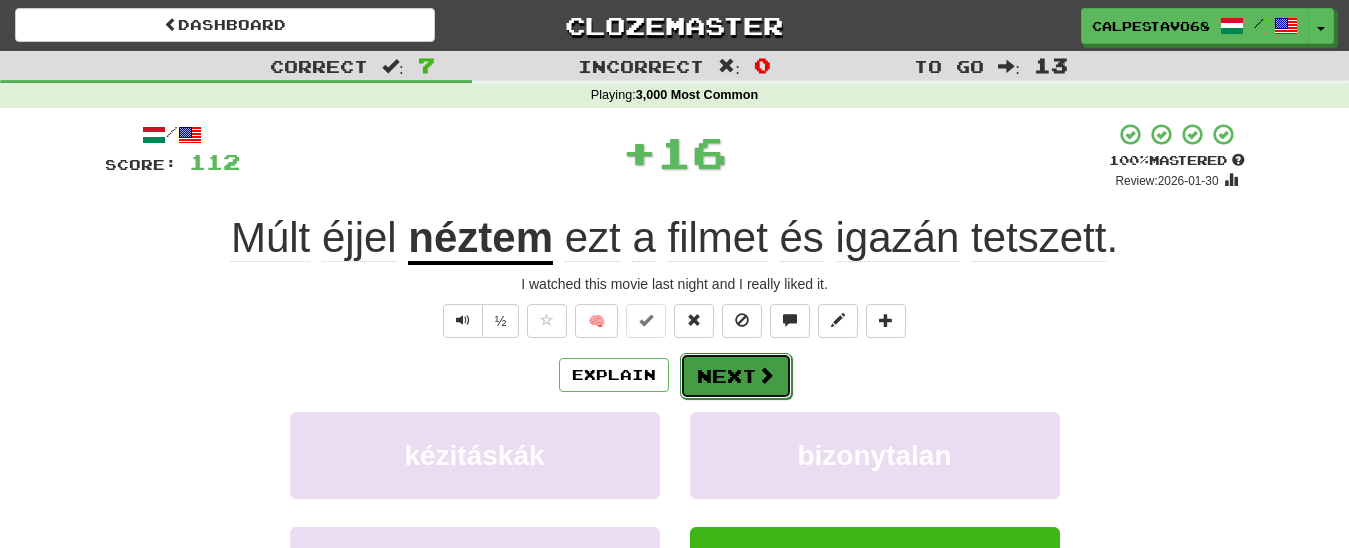 click on "Next" at bounding box center (736, 376) 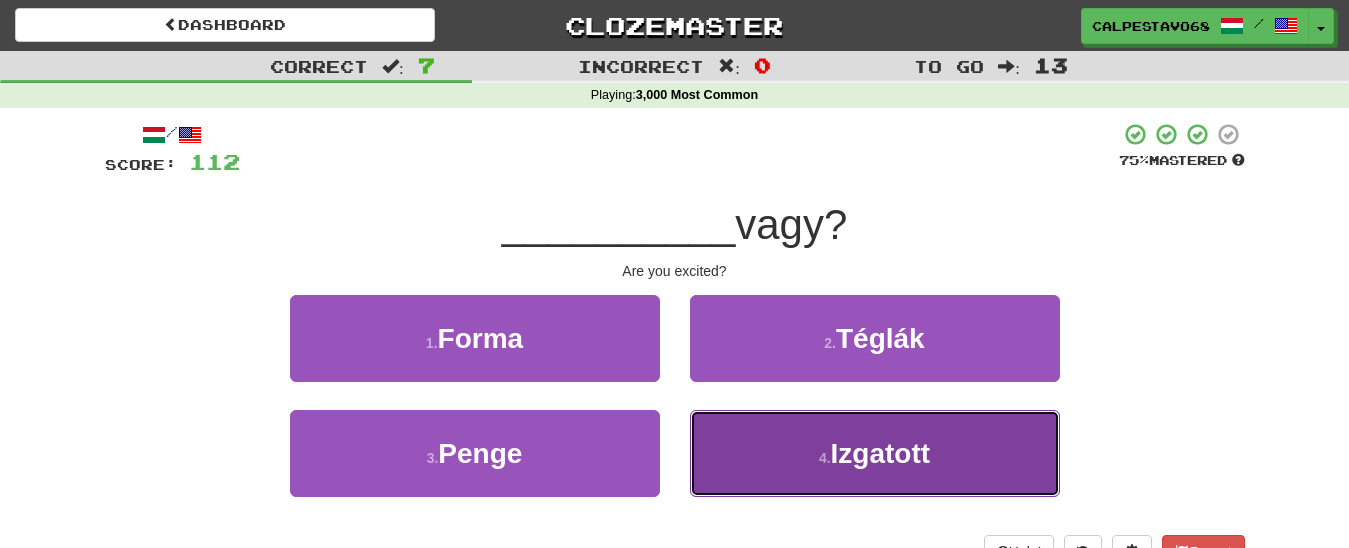 click on "4 .  Izgatott" at bounding box center [875, 453] 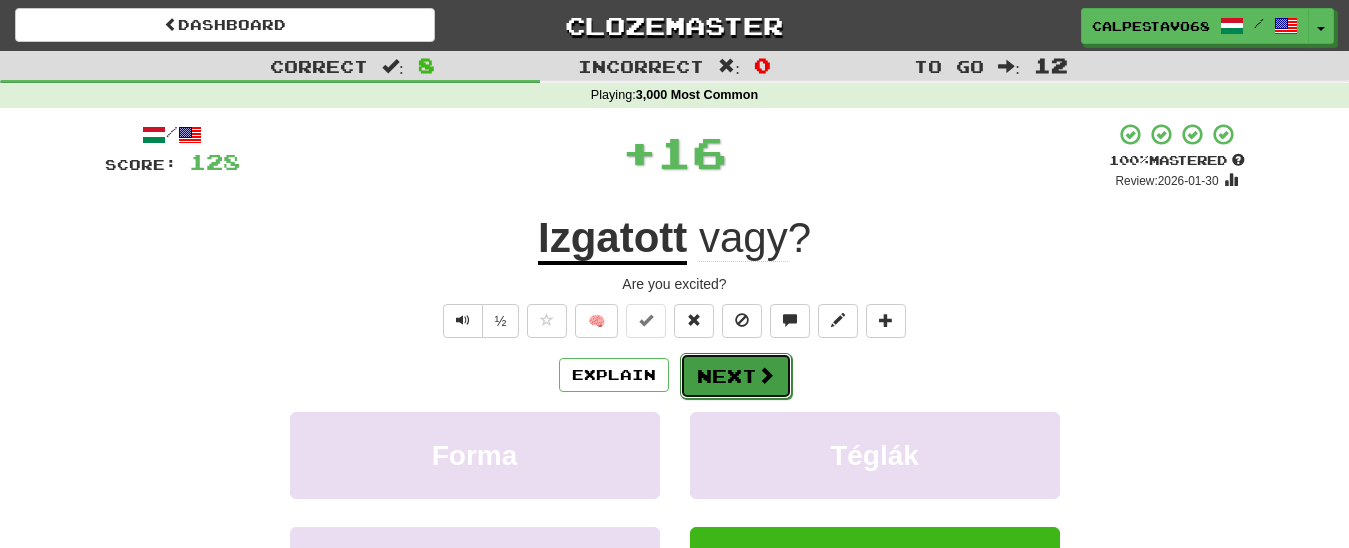 click on "Next" at bounding box center [736, 376] 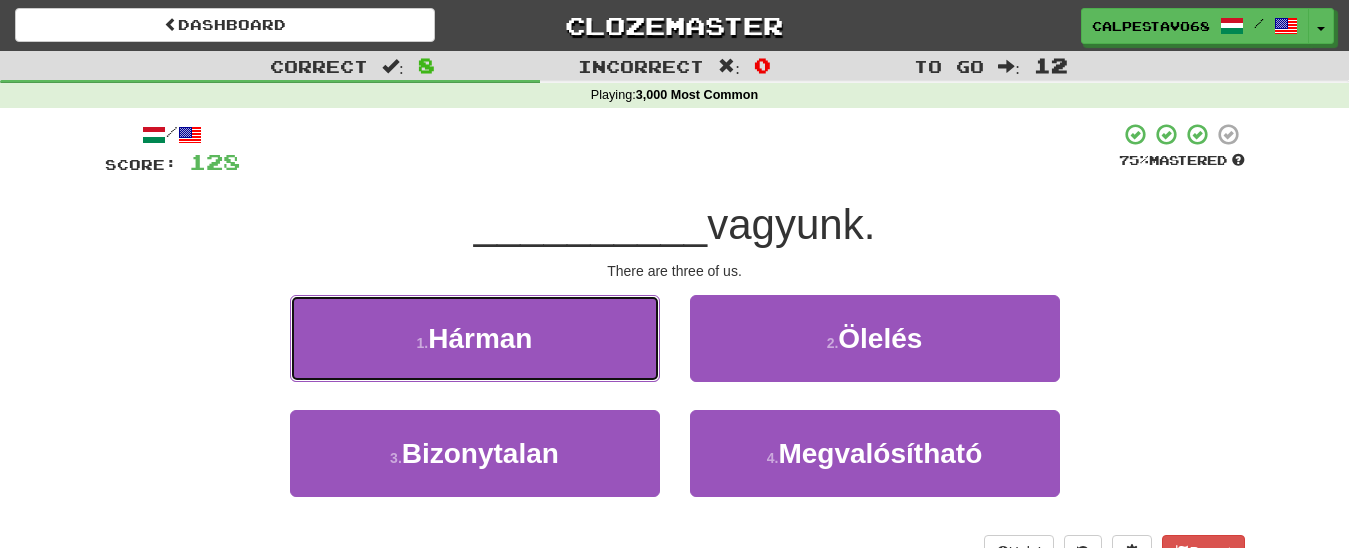 drag, startPoint x: 595, startPoint y: 334, endPoint x: 692, endPoint y: 352, distance: 98.65597 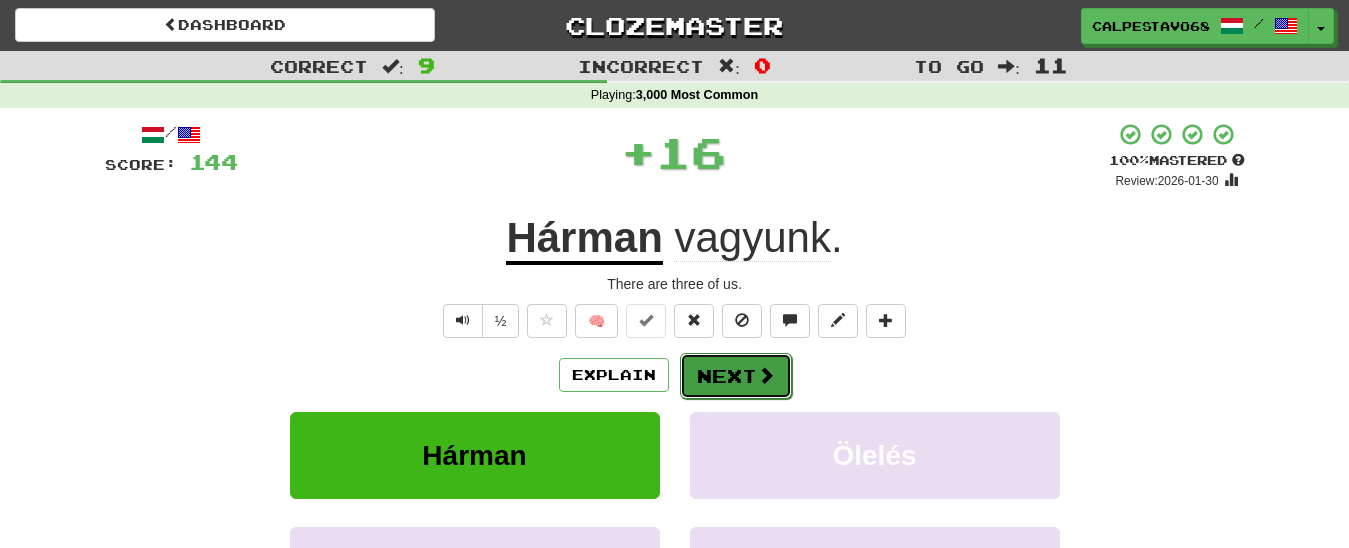 click on "Next" at bounding box center (736, 376) 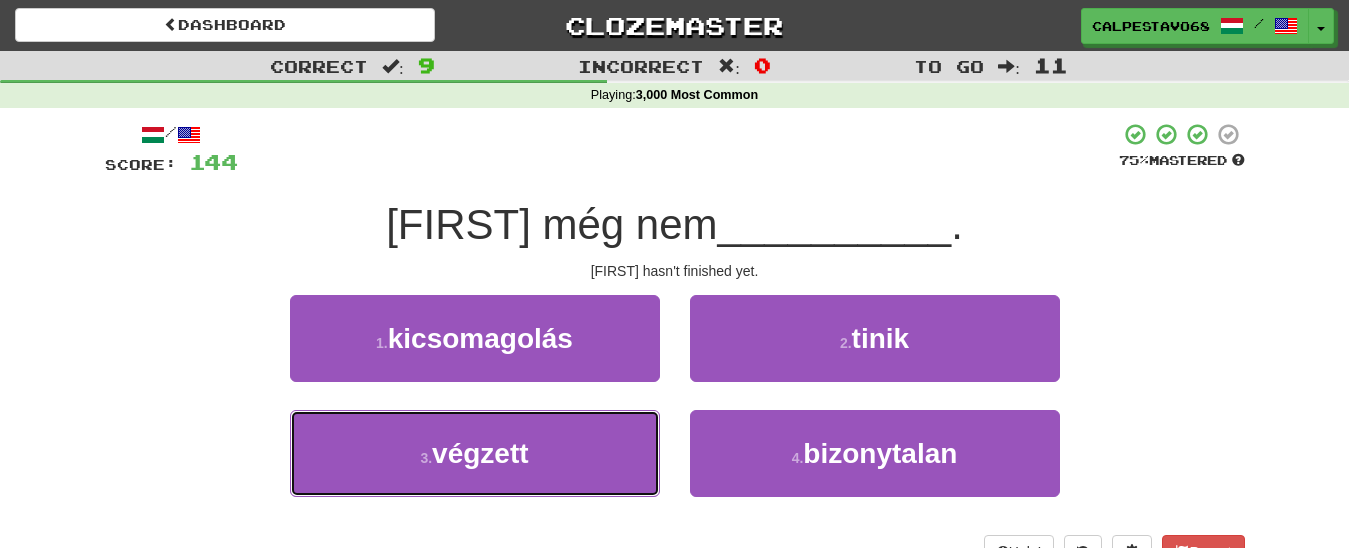 drag, startPoint x: 522, startPoint y: 455, endPoint x: 586, endPoint y: 410, distance: 78.23682 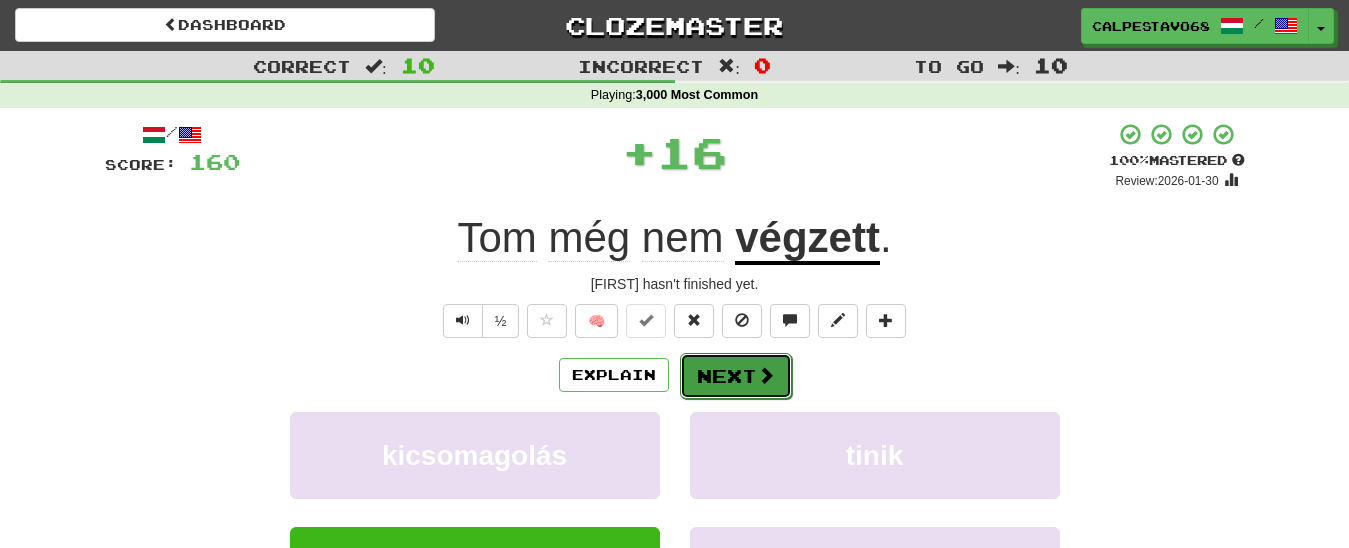 click on "Next" at bounding box center (736, 376) 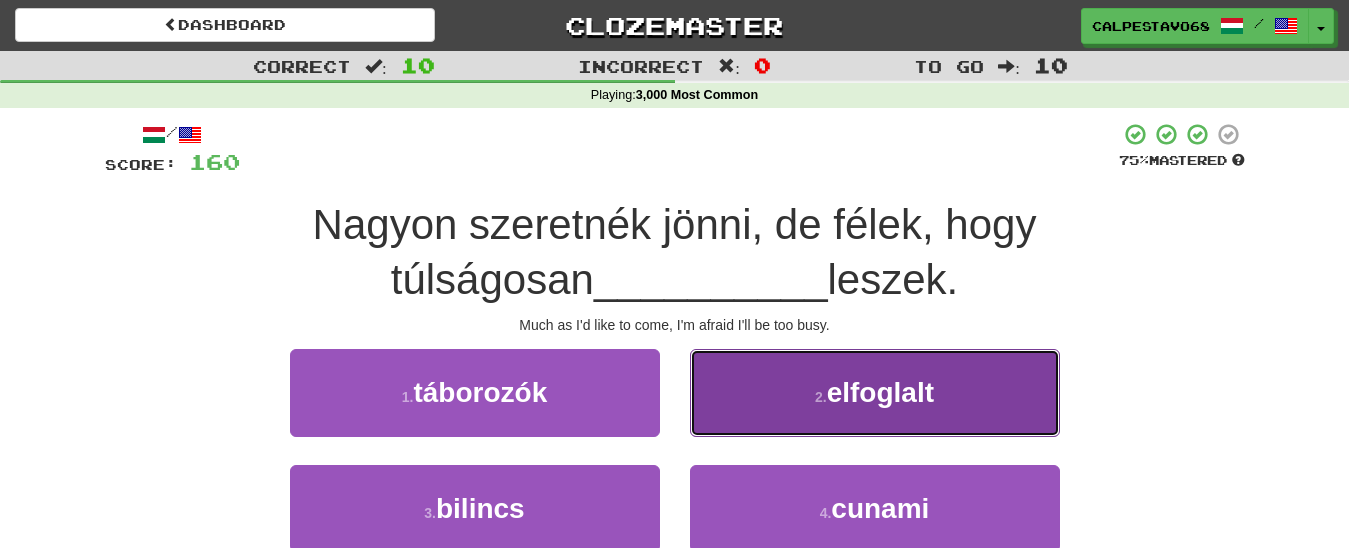 click on "2 .  elfoglalt" at bounding box center (875, 392) 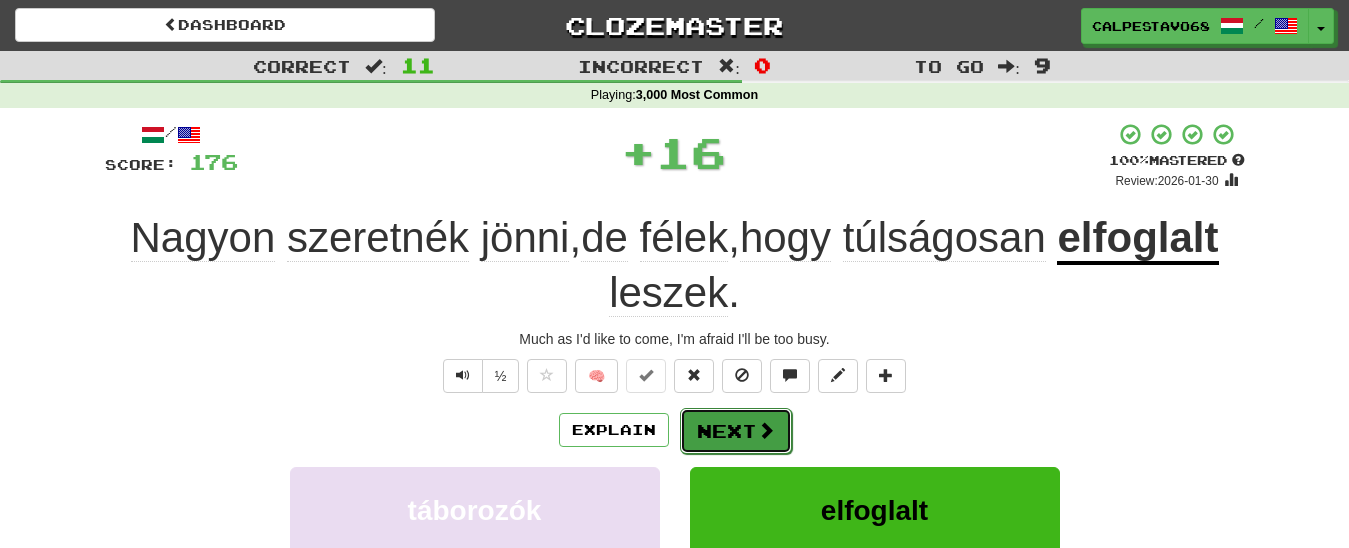 click on "Next" at bounding box center [736, 431] 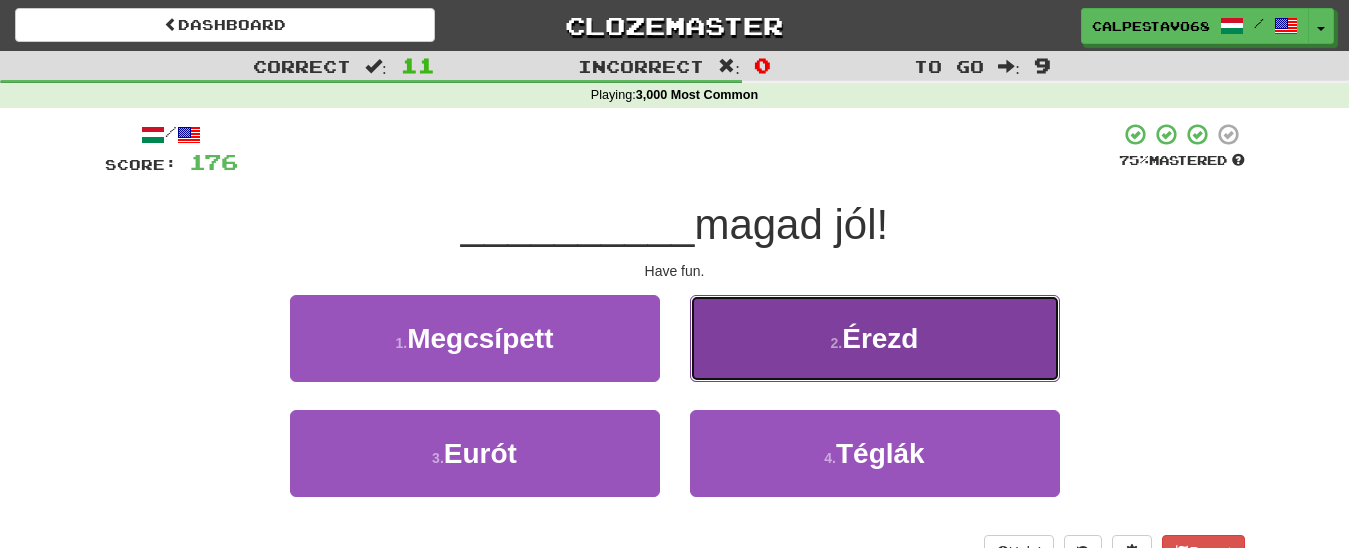 click on "2 .  Érezd" at bounding box center (875, 338) 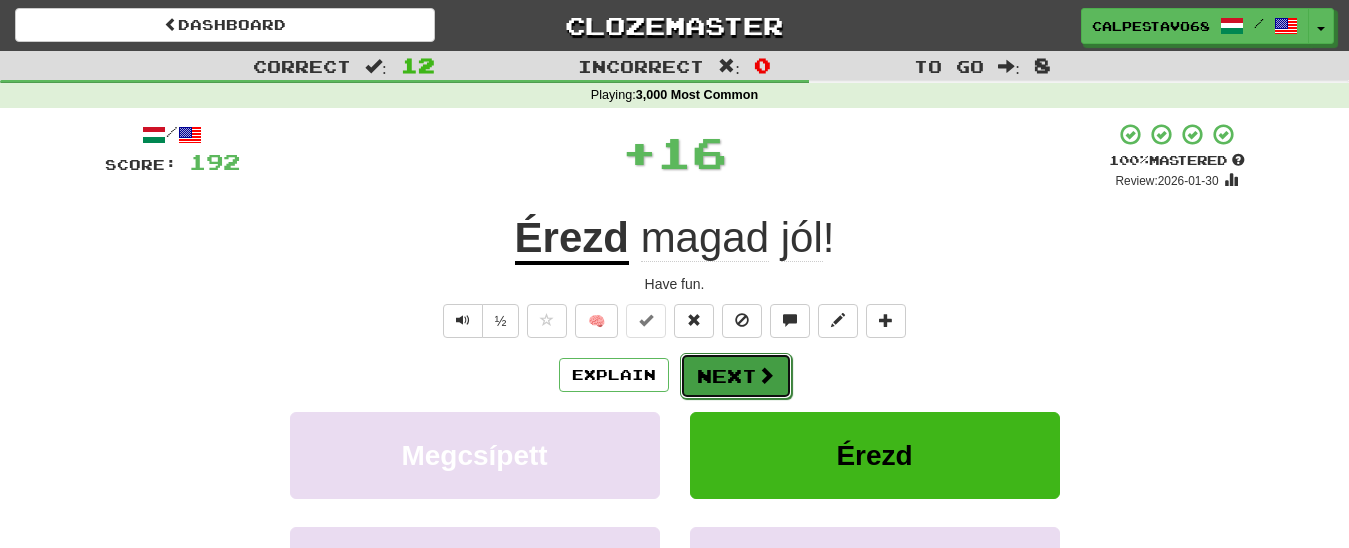 click on "Next" at bounding box center [736, 376] 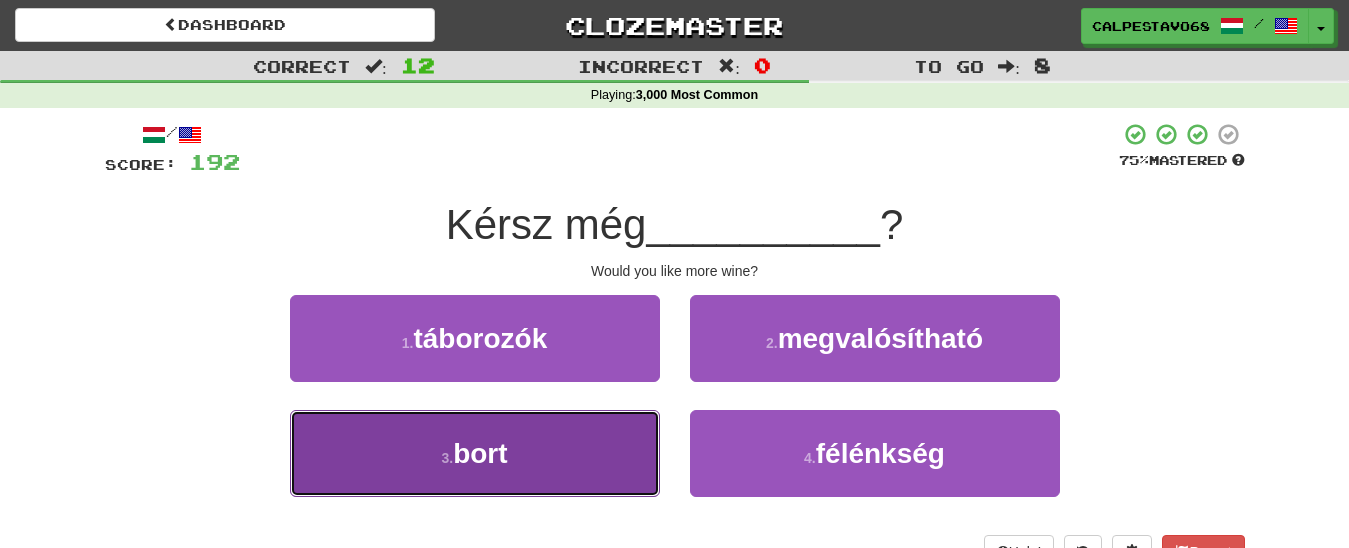 click on "3 .  bort" at bounding box center (475, 453) 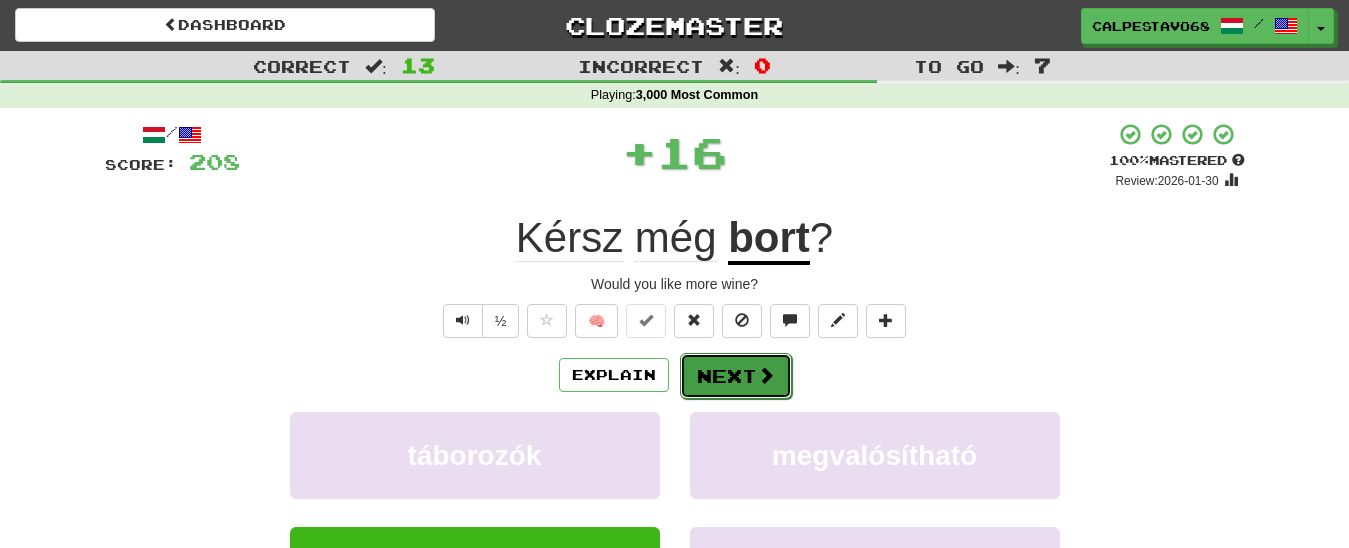 click at bounding box center (766, 375) 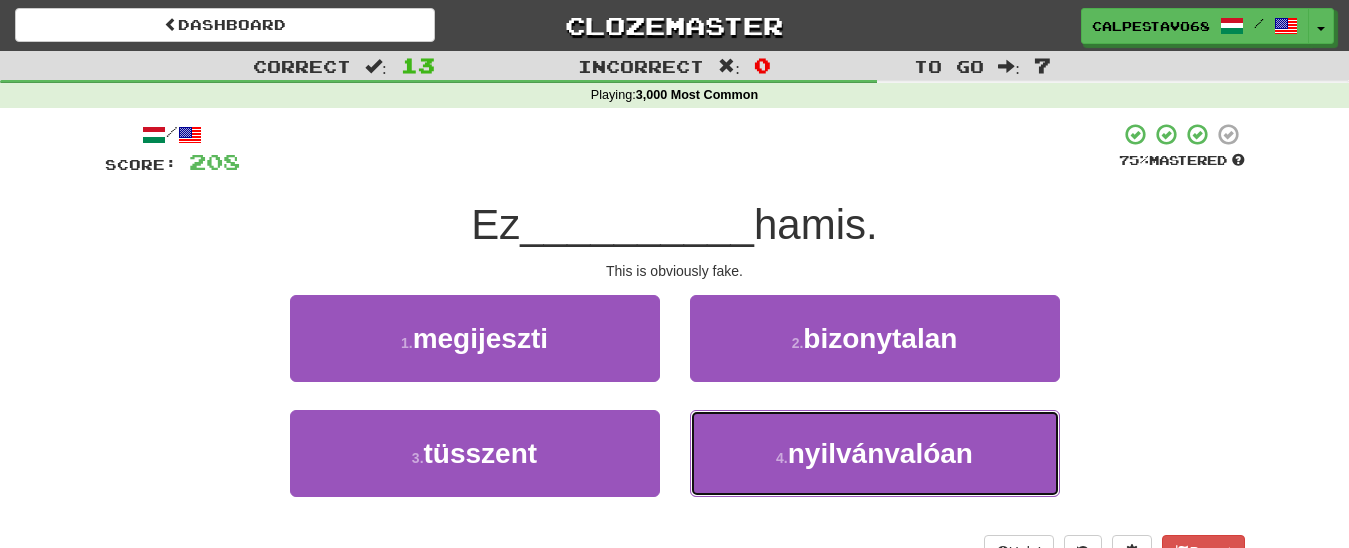 drag, startPoint x: 800, startPoint y: 439, endPoint x: 734, endPoint y: 402, distance: 75.66373 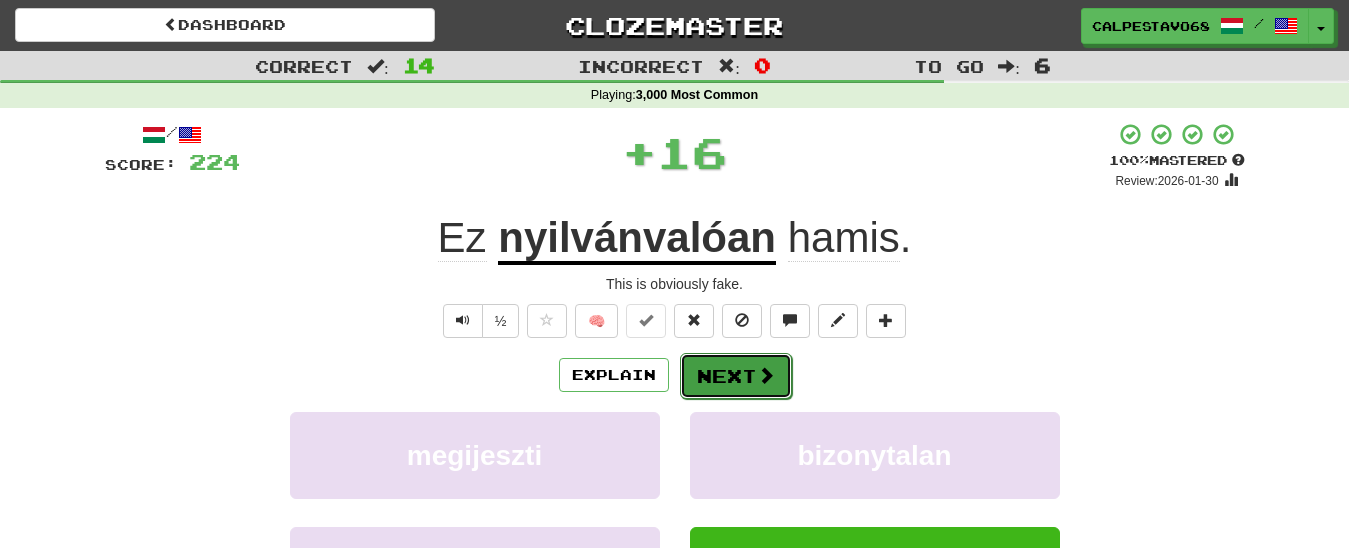 click on "Next" at bounding box center [736, 376] 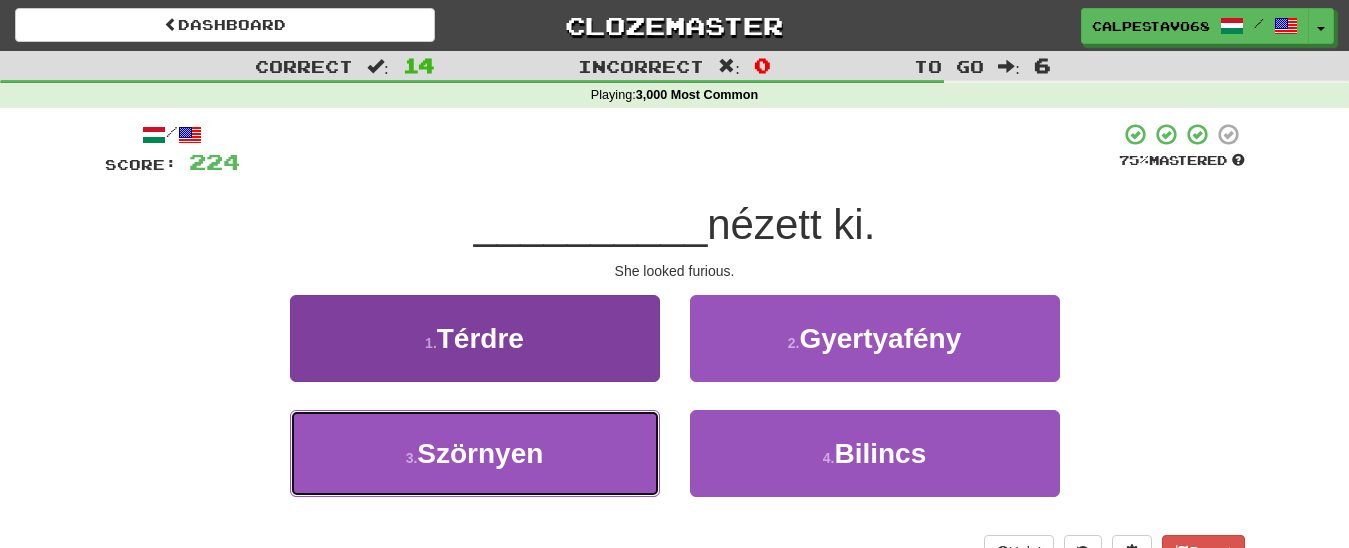 drag, startPoint x: 588, startPoint y: 458, endPoint x: 620, endPoint y: 422, distance: 48.166378 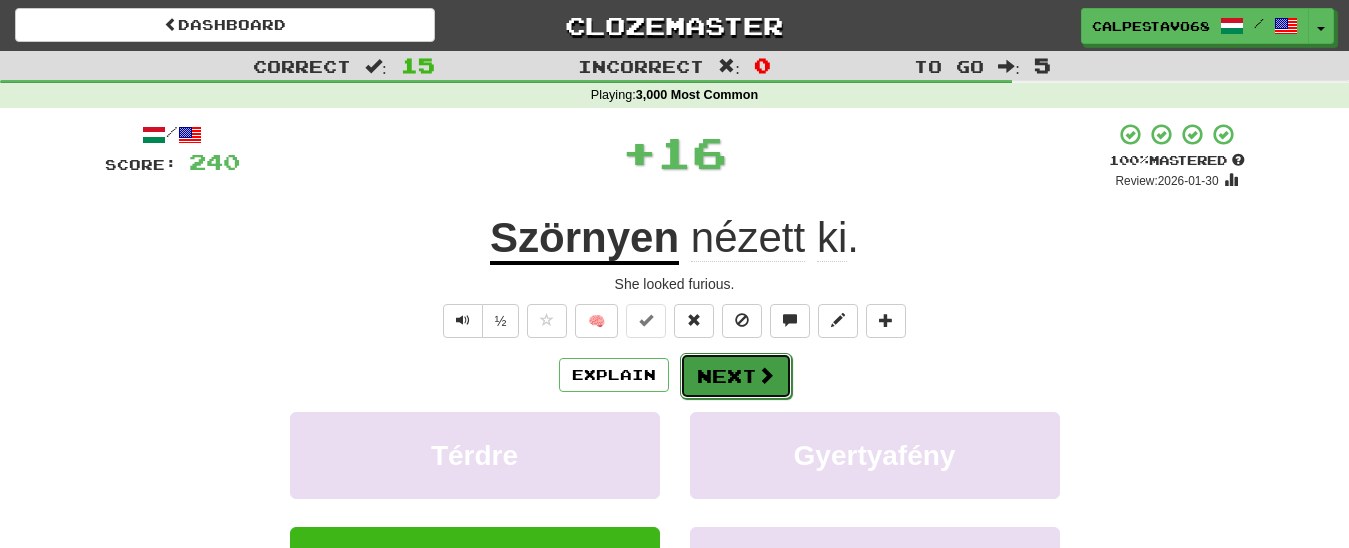 click on "Next" at bounding box center [736, 376] 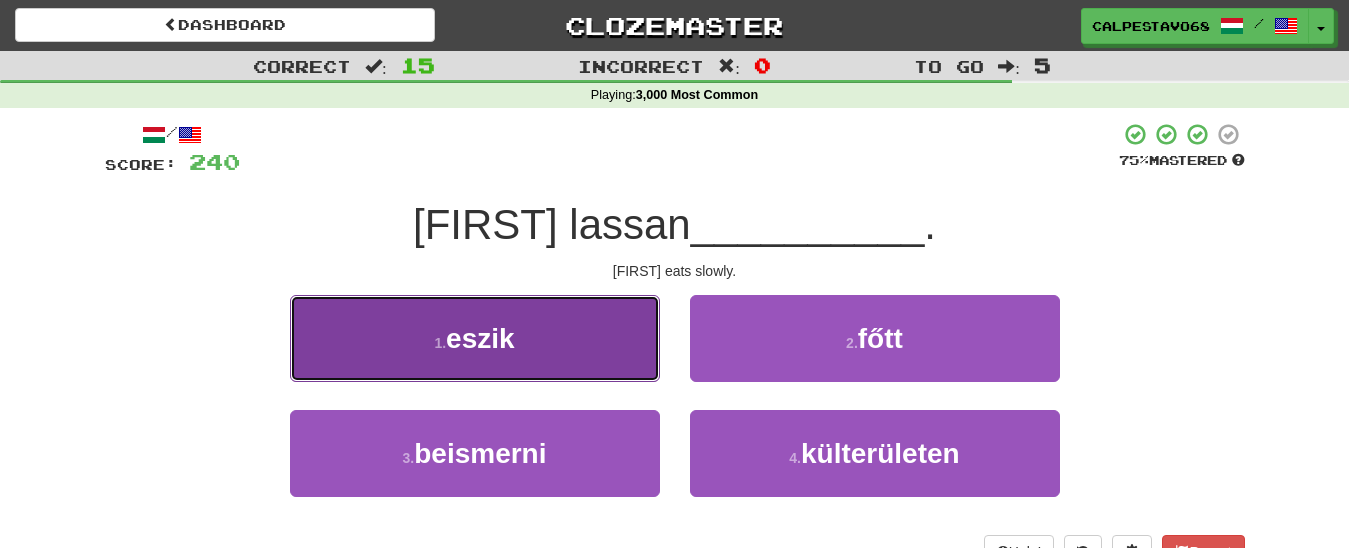 drag, startPoint x: 591, startPoint y: 340, endPoint x: 662, endPoint y: 352, distance: 72.00694 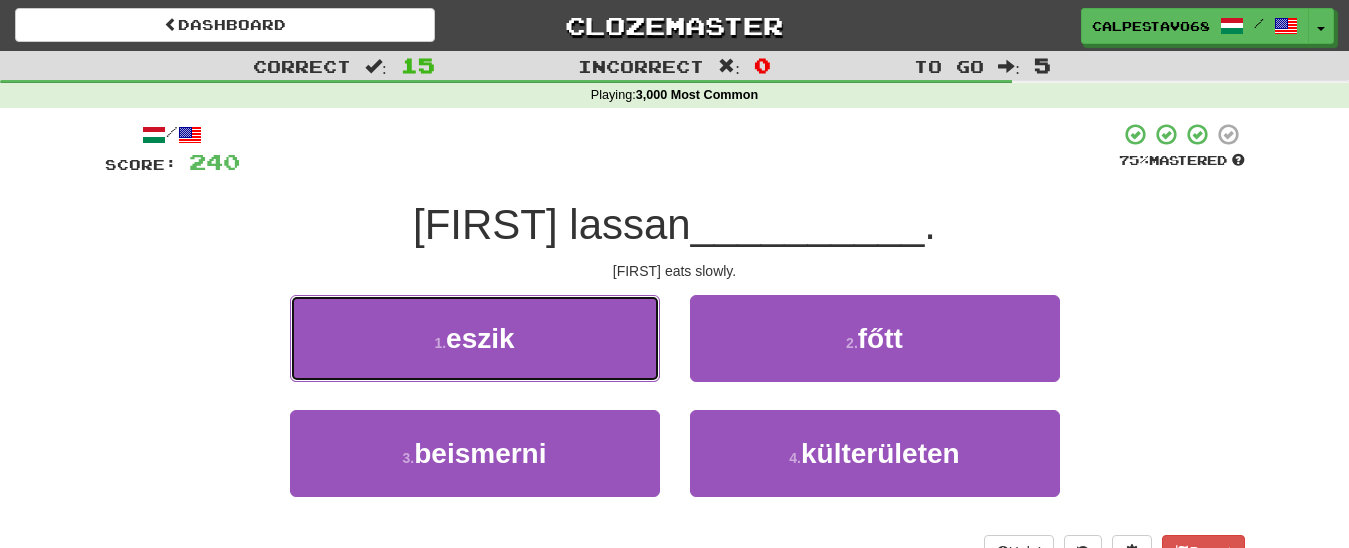 click on "1 .  eszik" at bounding box center [475, 338] 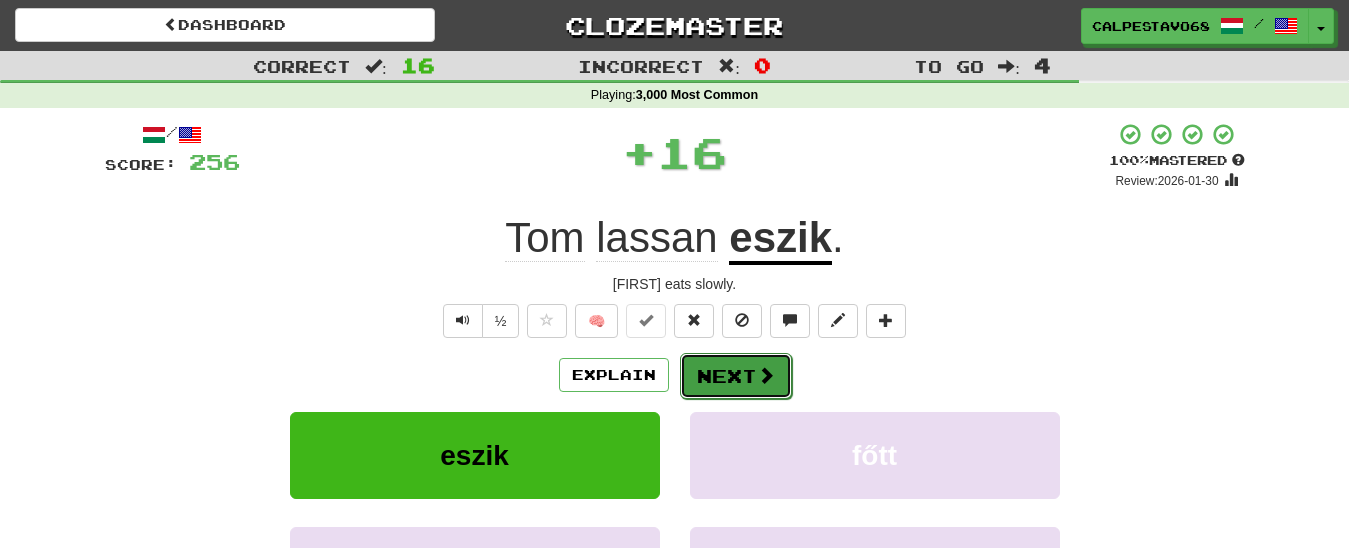 click on "Next" at bounding box center (736, 376) 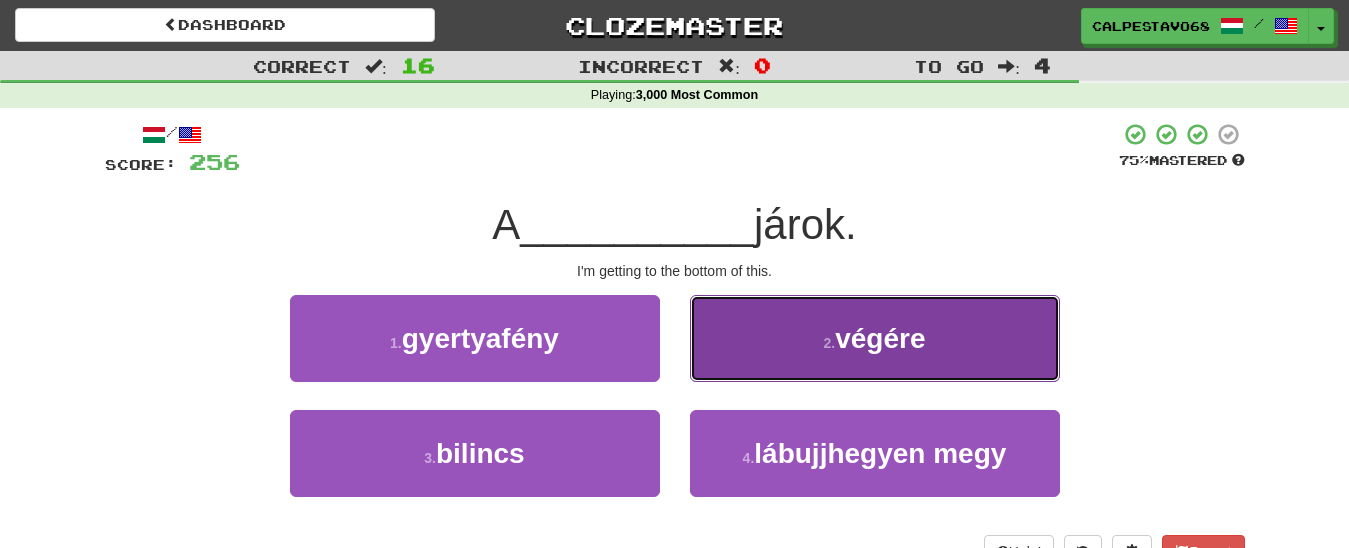 click on "2 .  végére" at bounding box center [875, 338] 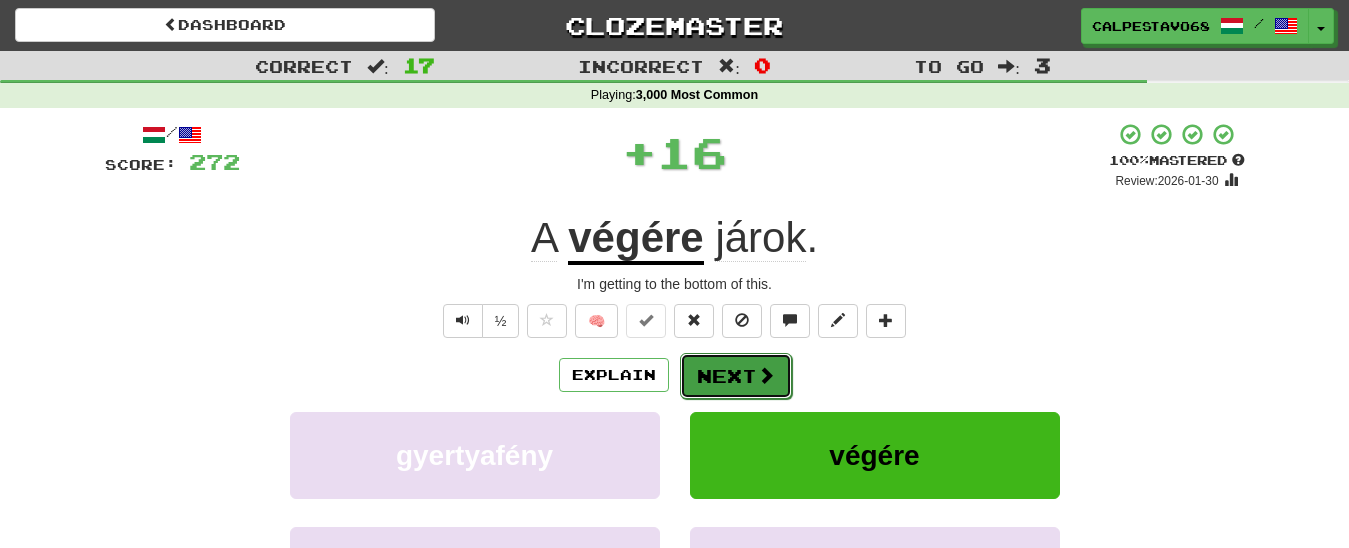click on "Next" at bounding box center (736, 376) 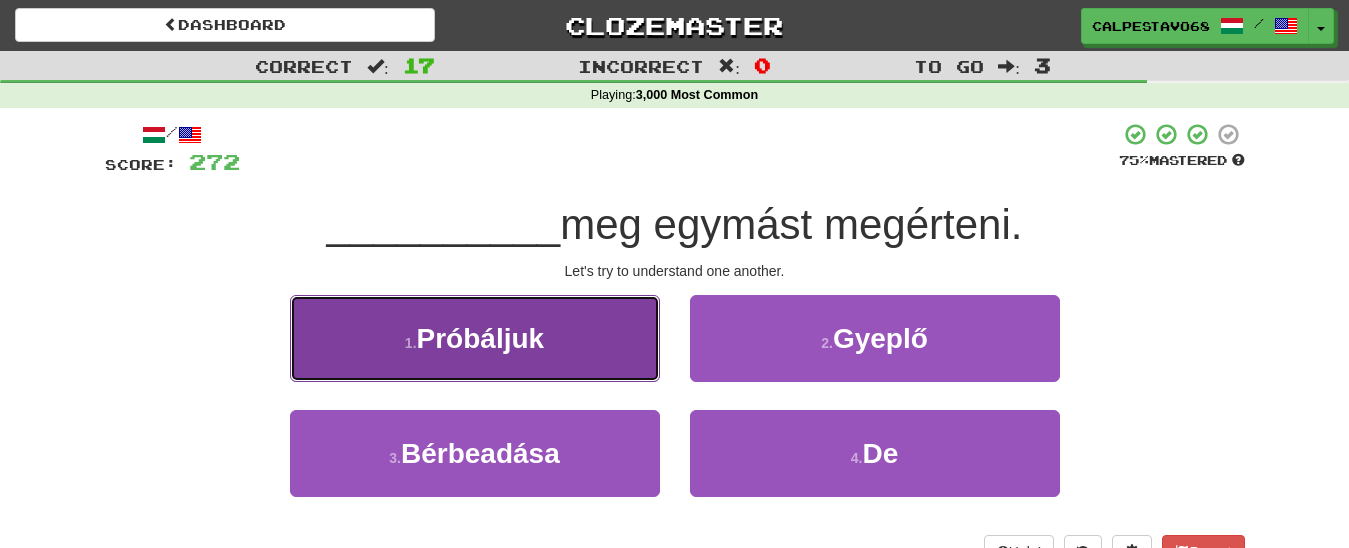click on "1 .  Próbáljuk" at bounding box center [475, 338] 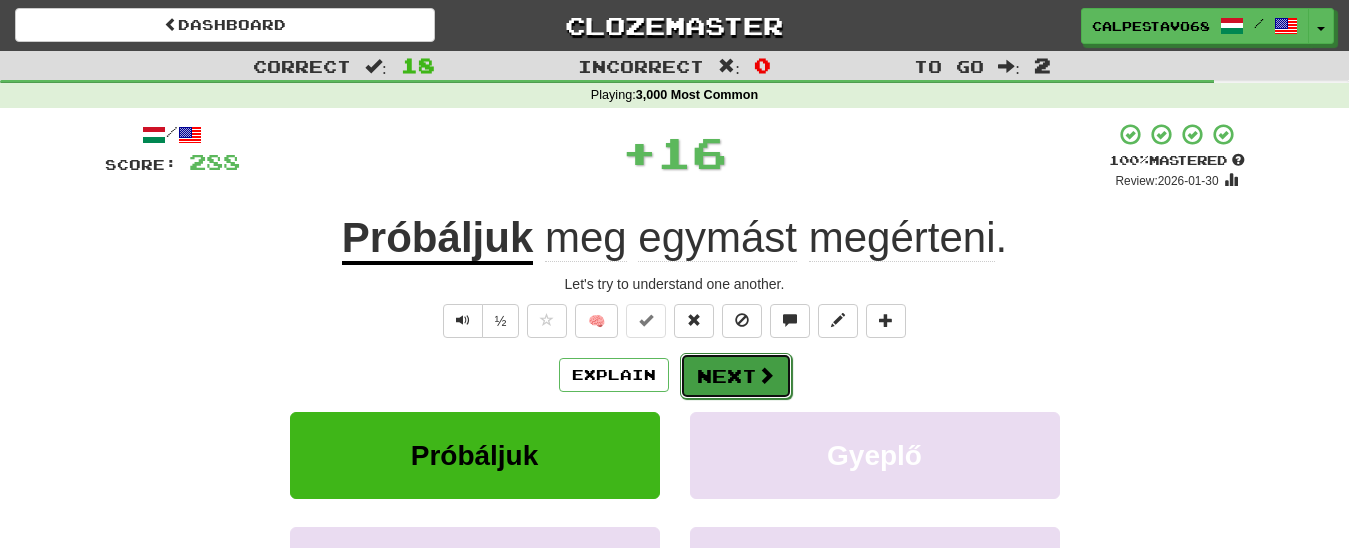 click on "Next" at bounding box center (736, 376) 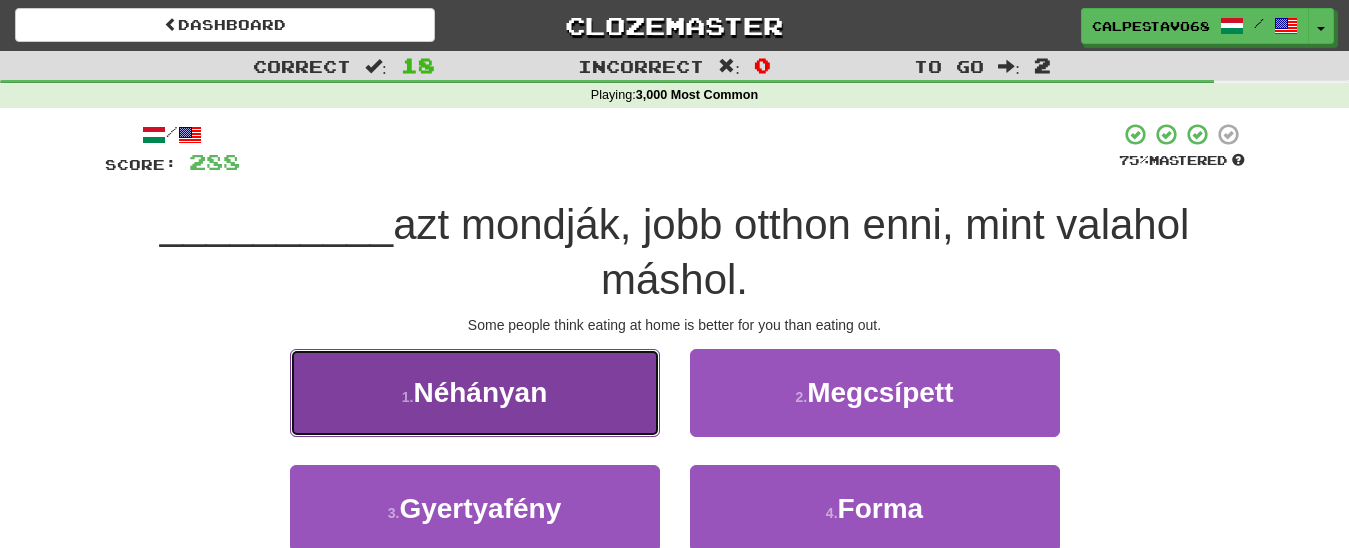 click on "1 .  Néhányan" at bounding box center [475, 392] 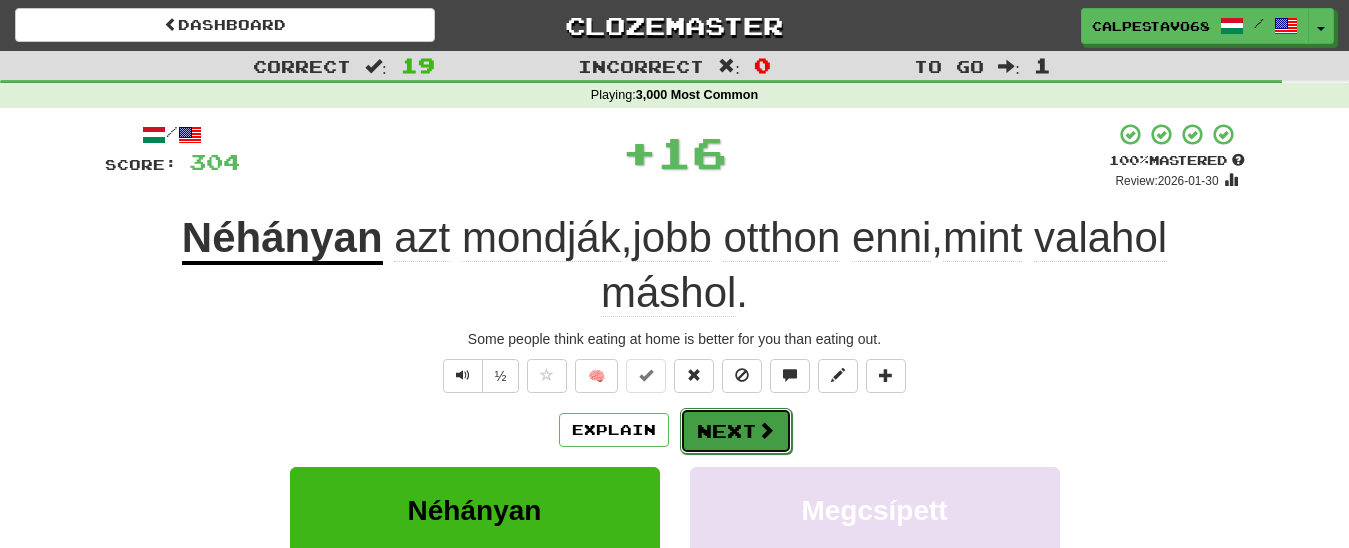 click on "Next" at bounding box center [736, 431] 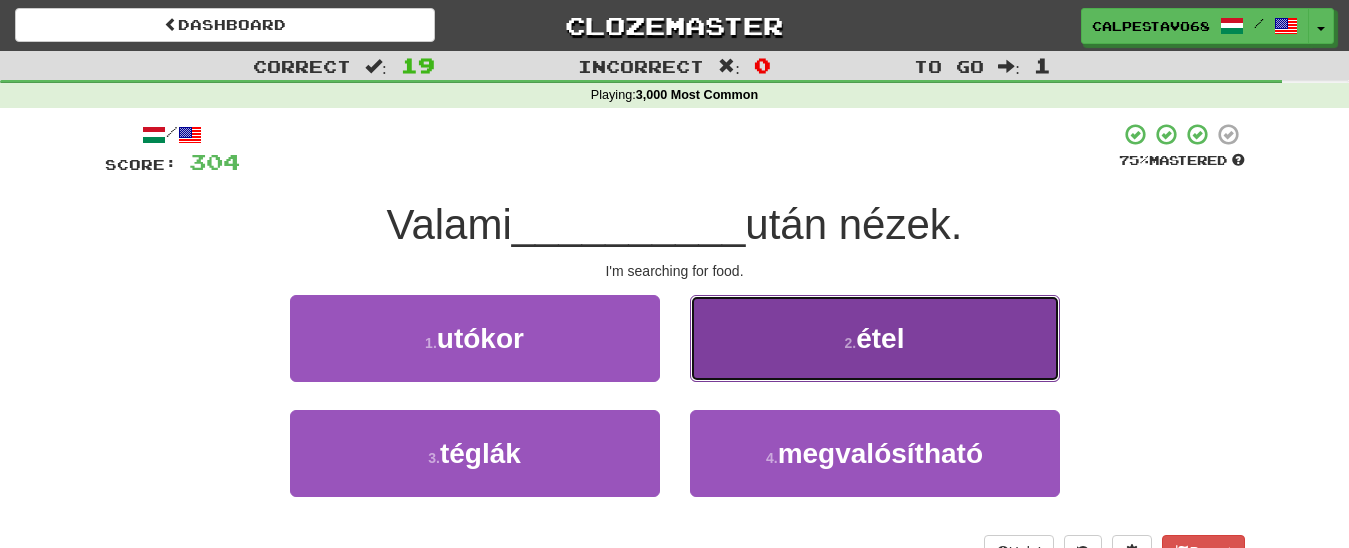 click on "2 .  étel" at bounding box center (875, 338) 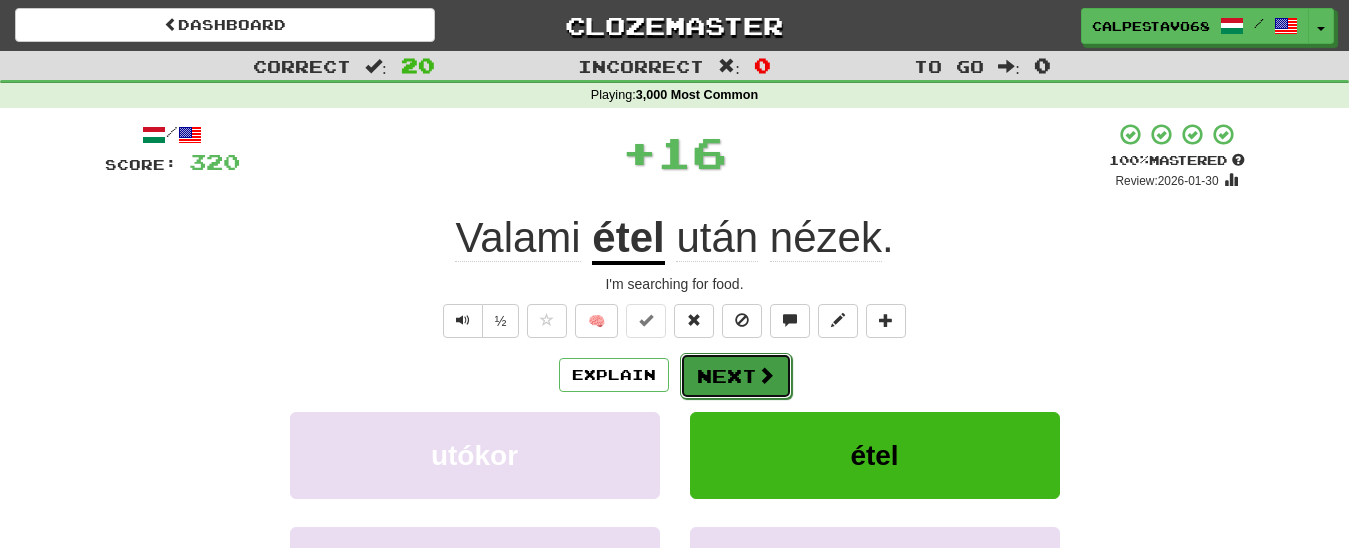 click on "Next" at bounding box center (736, 376) 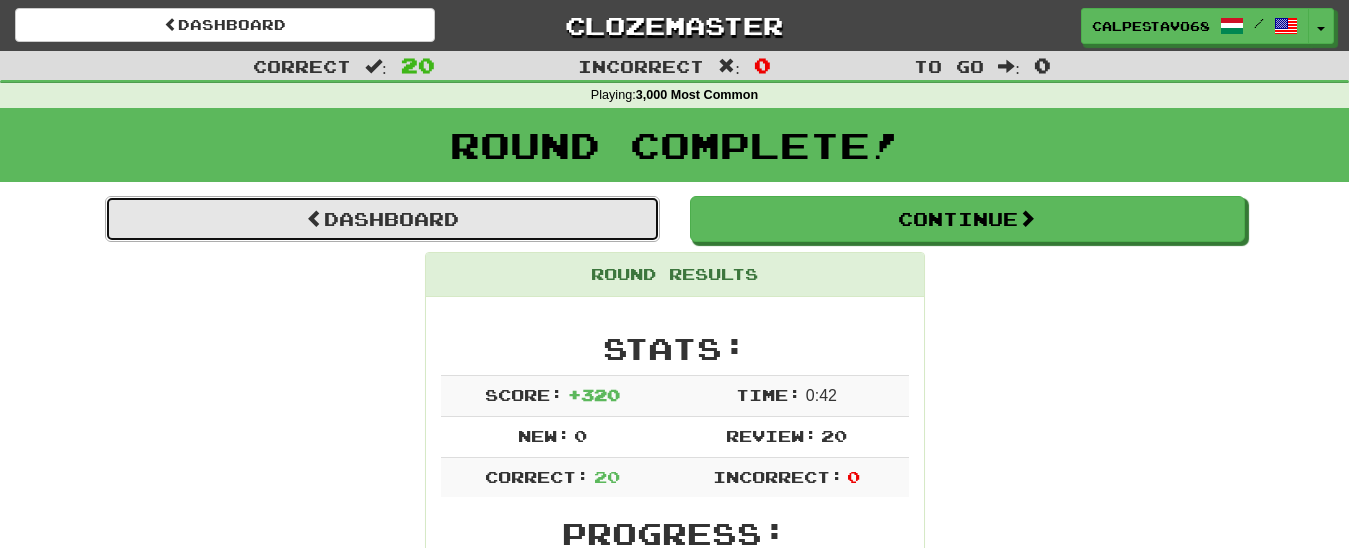 click on "Dashboard" at bounding box center (382, 219) 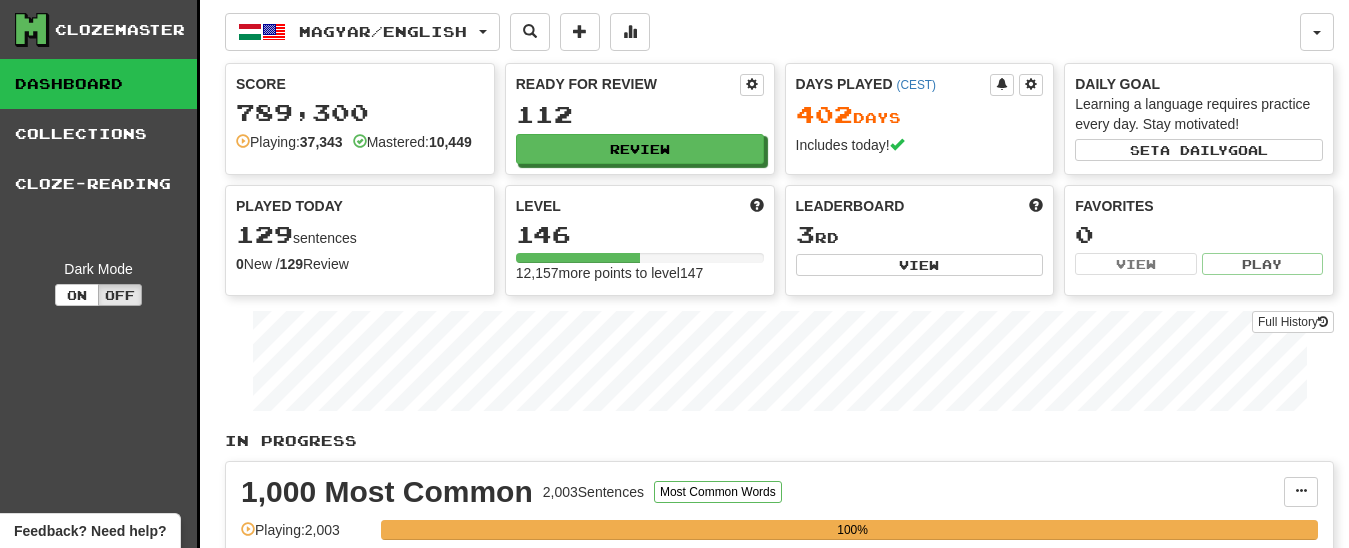 scroll, scrollTop: 0, scrollLeft: 0, axis: both 